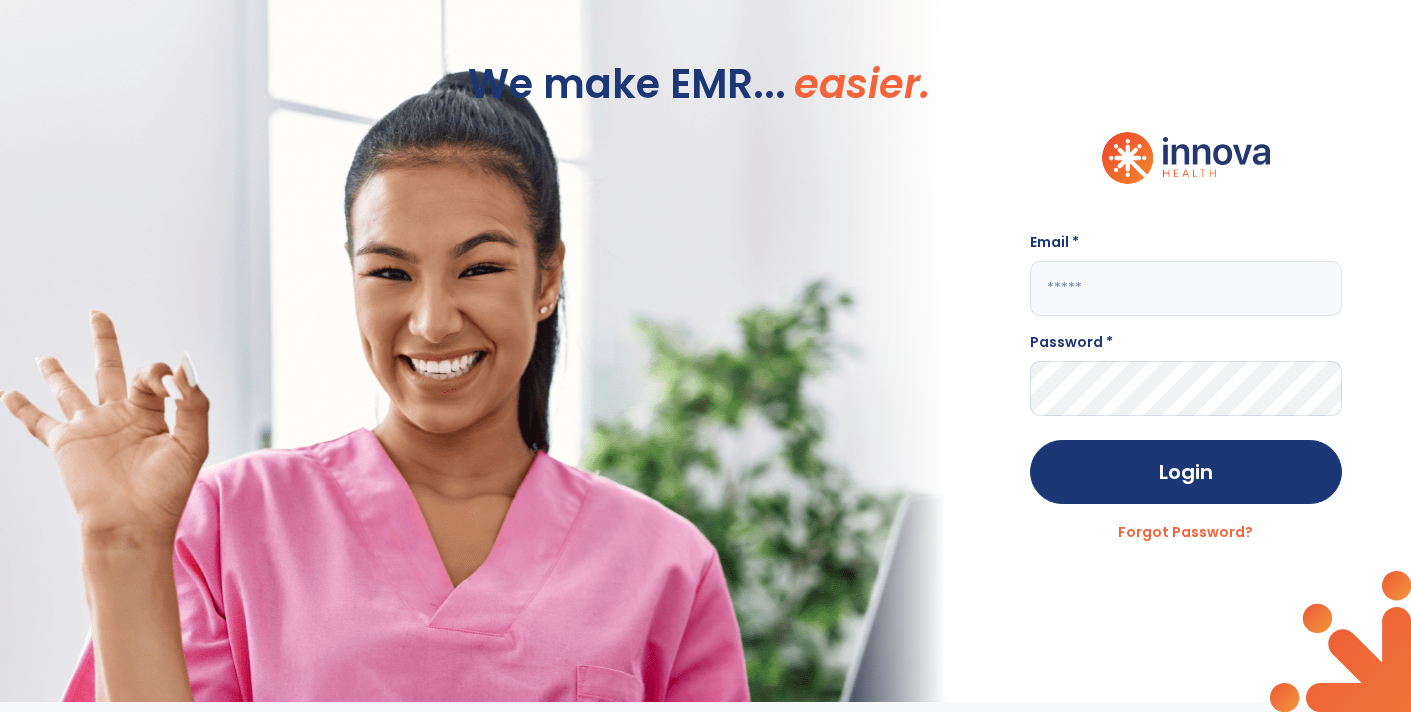 scroll, scrollTop: 0, scrollLeft: 0, axis: both 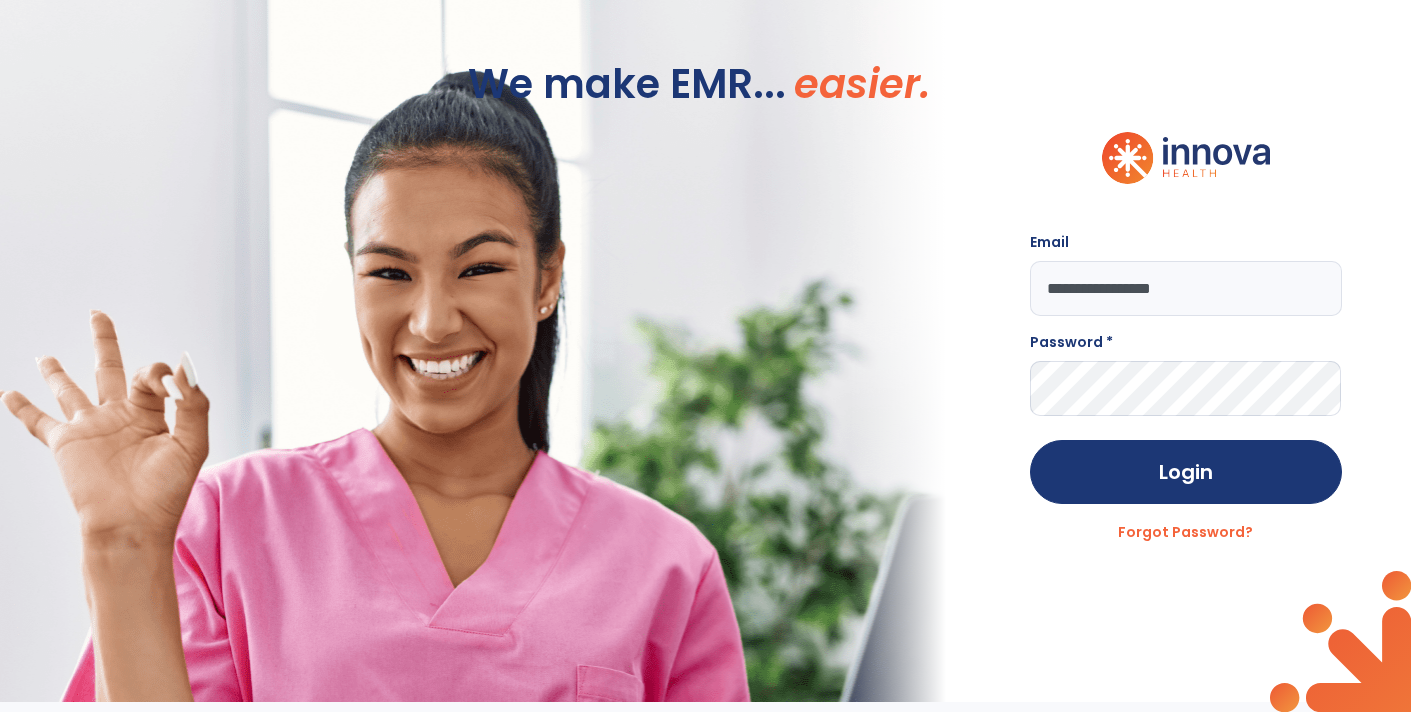 click on "**********" 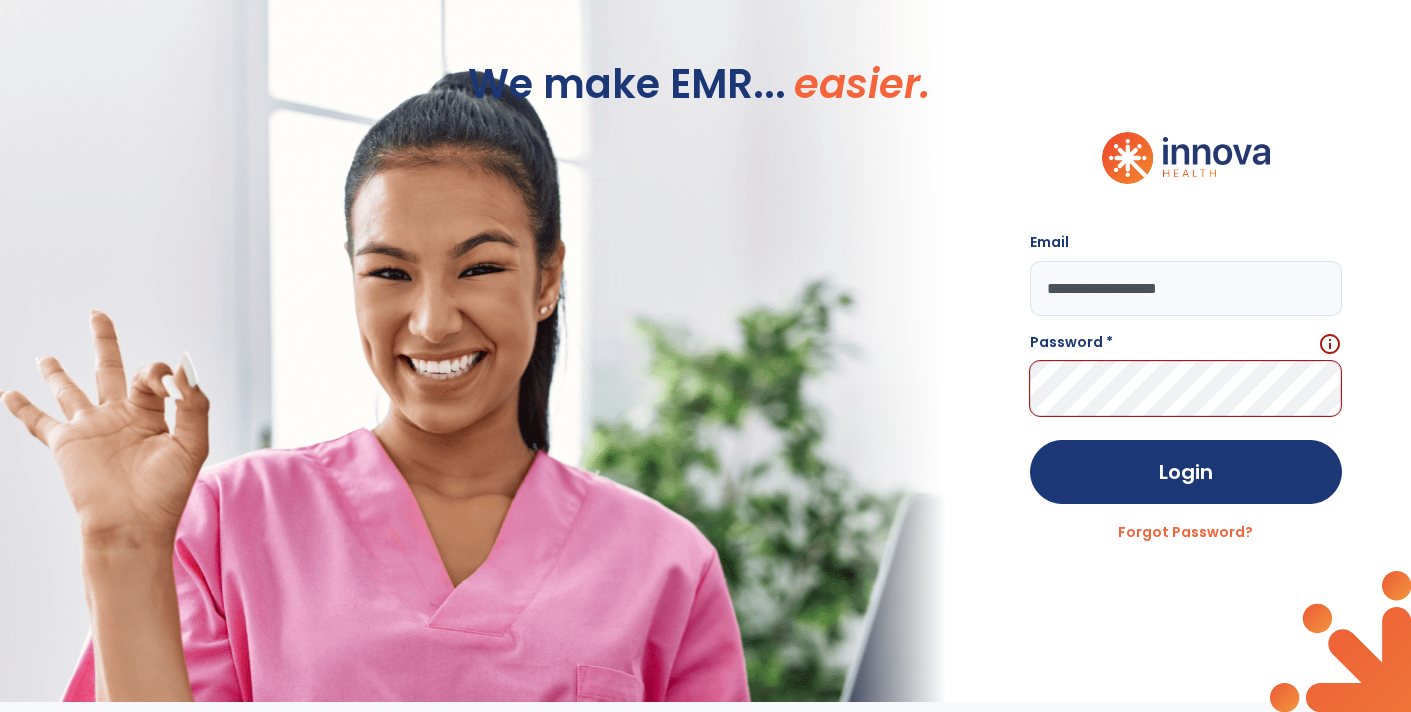 type on "**********" 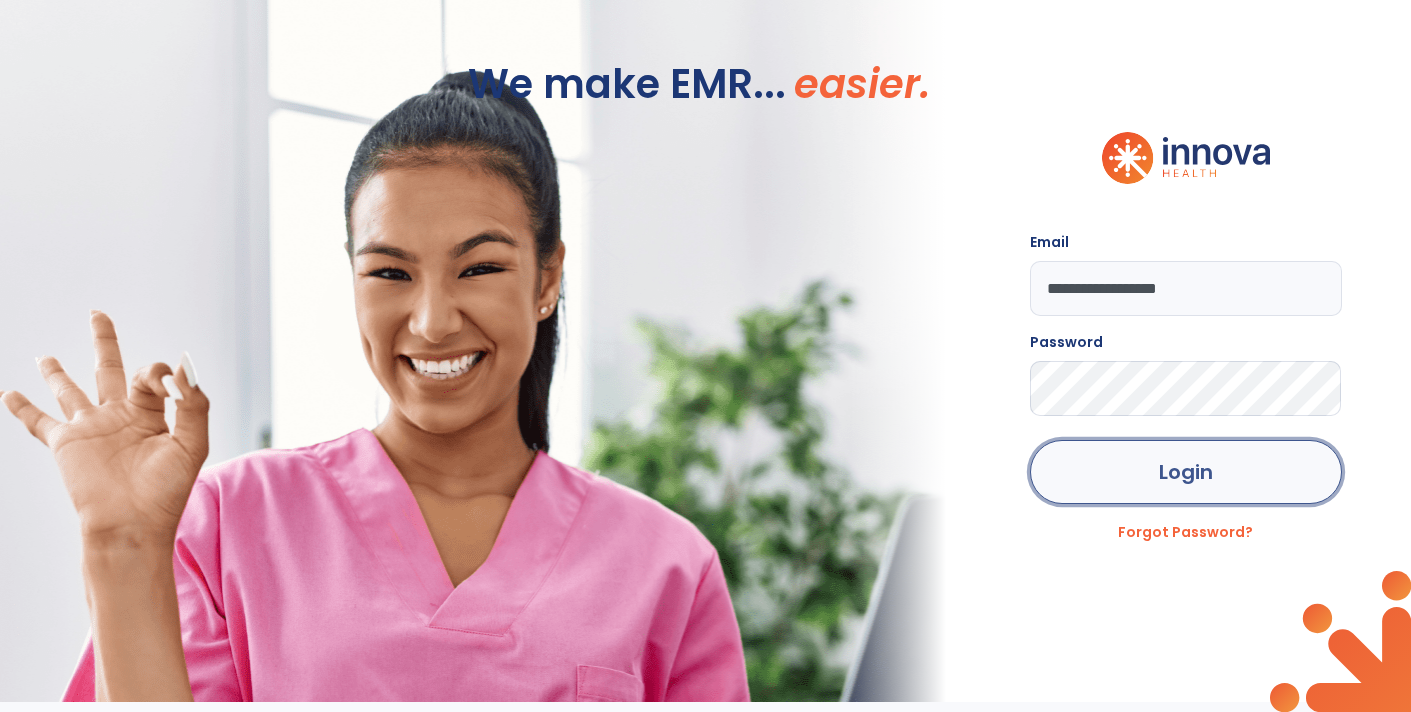 click on "Login" 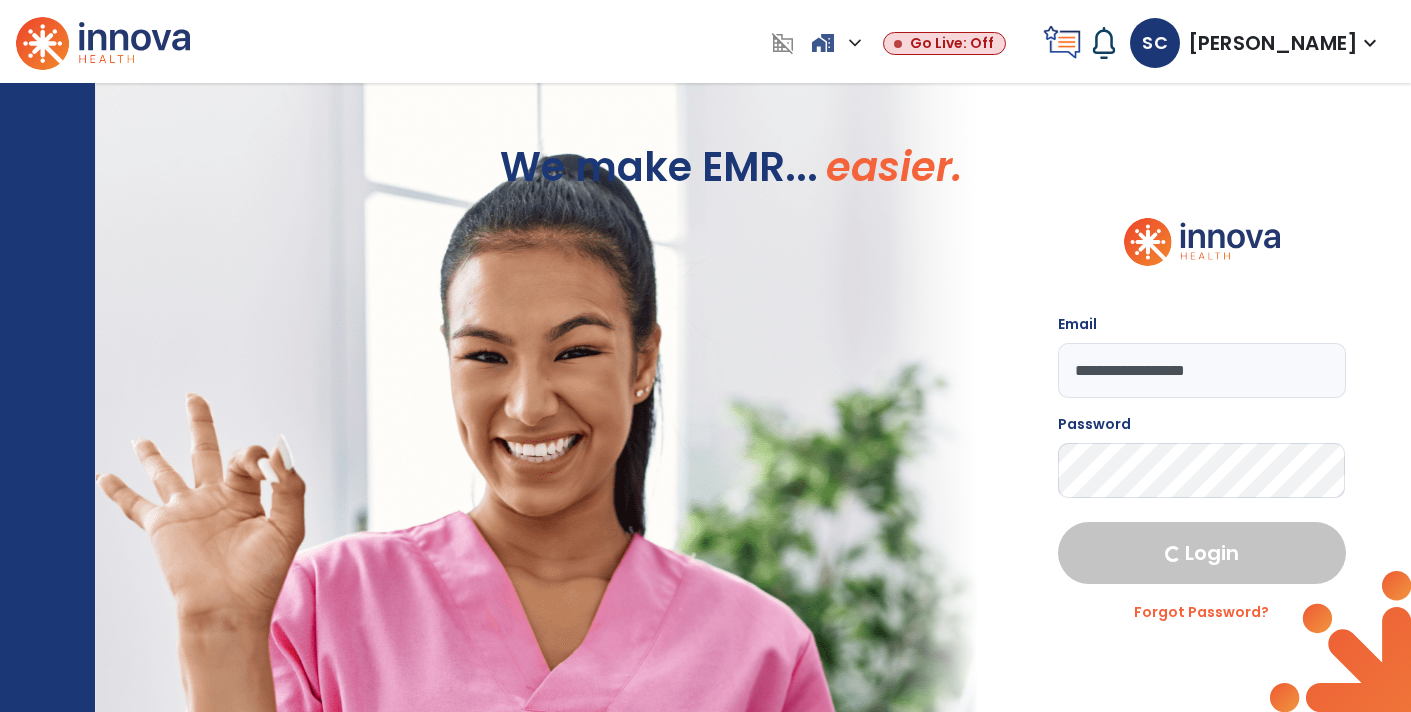 select on "****" 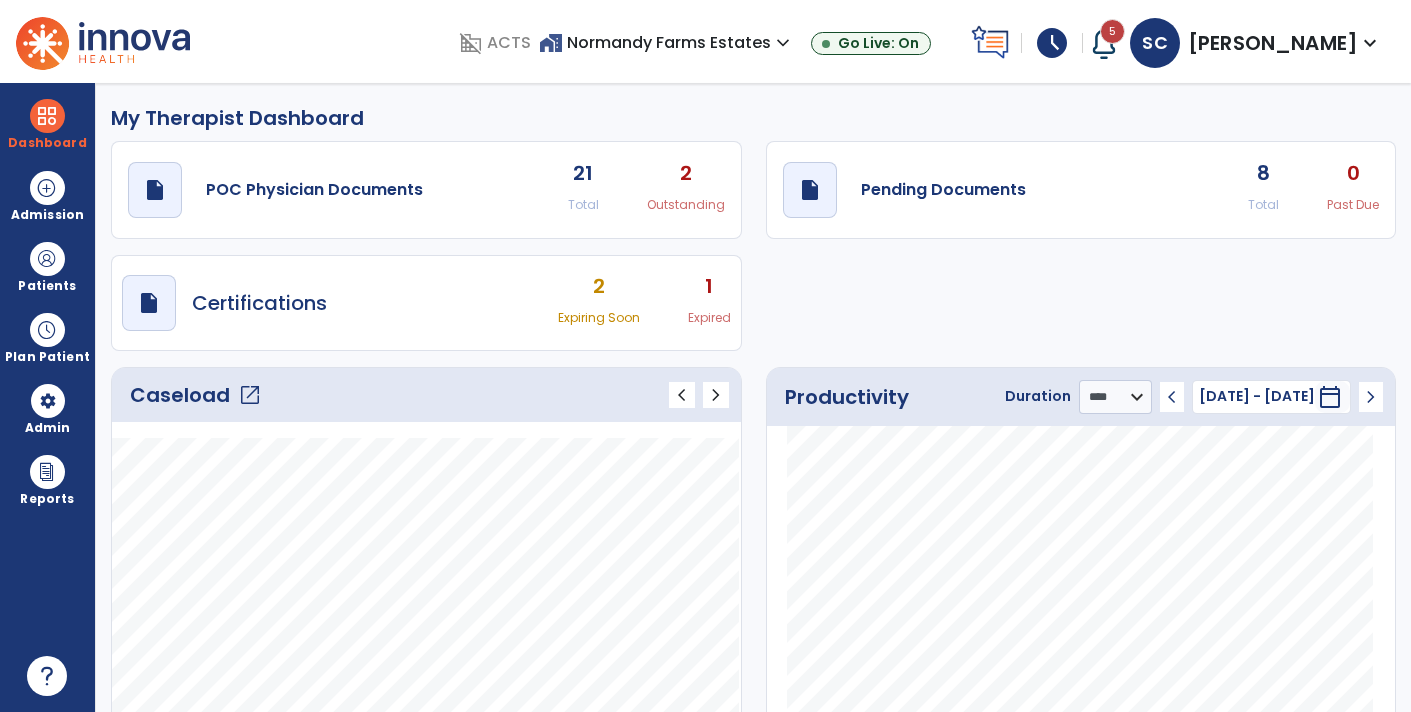 click on "open_in_new" 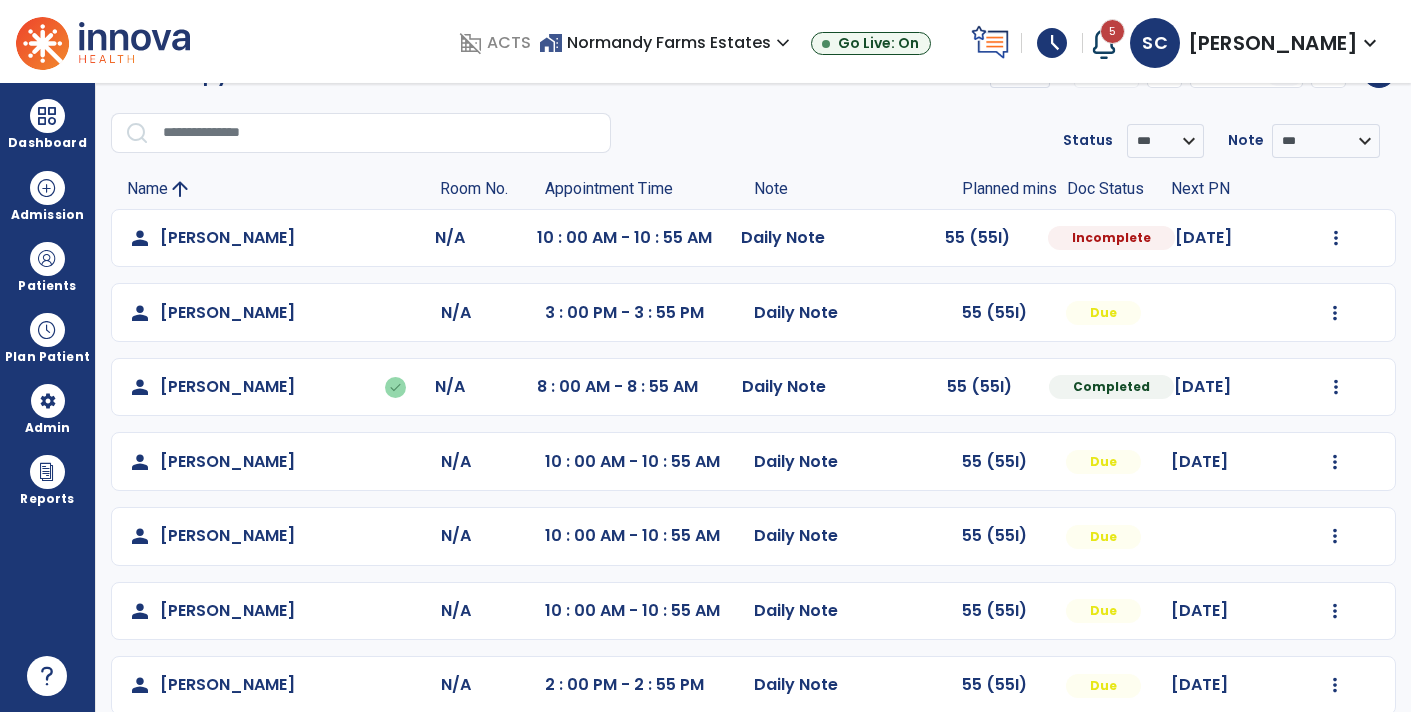 scroll, scrollTop: 49, scrollLeft: 0, axis: vertical 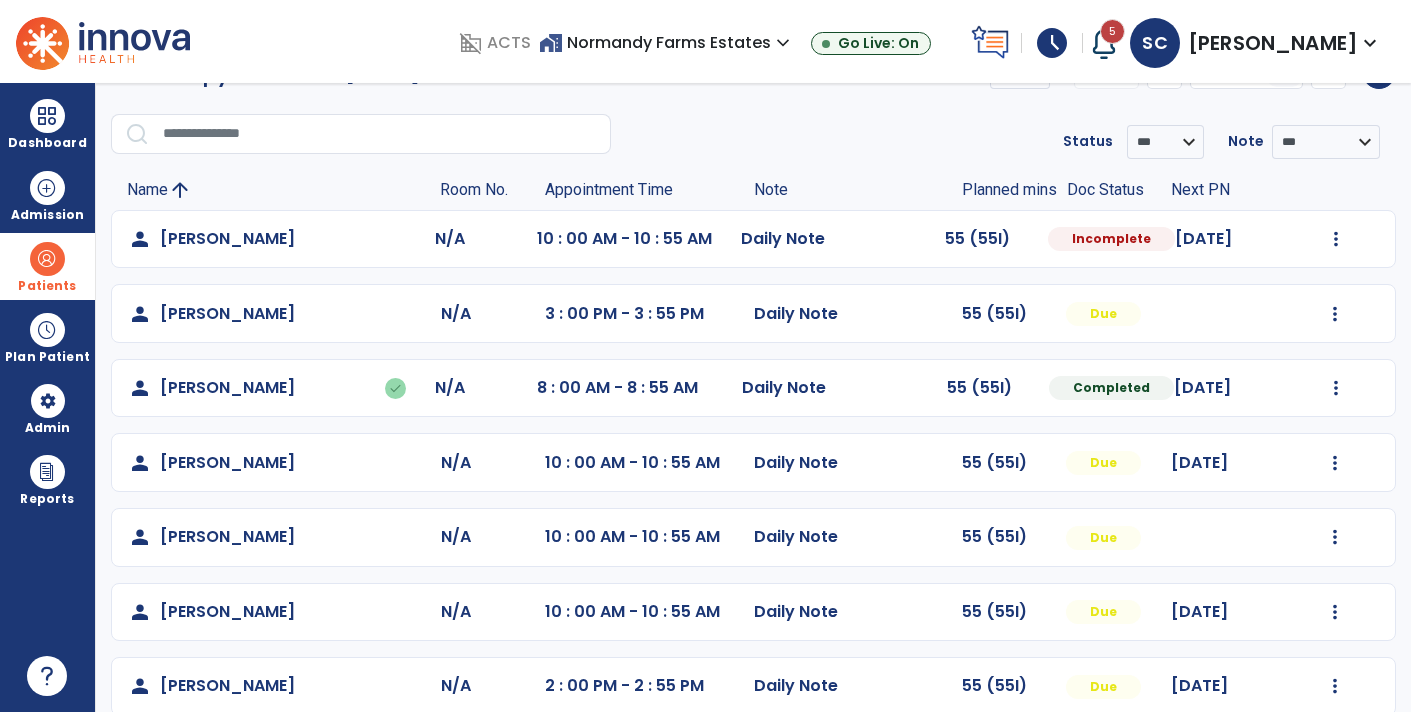 click on "Patients" at bounding box center (47, 266) 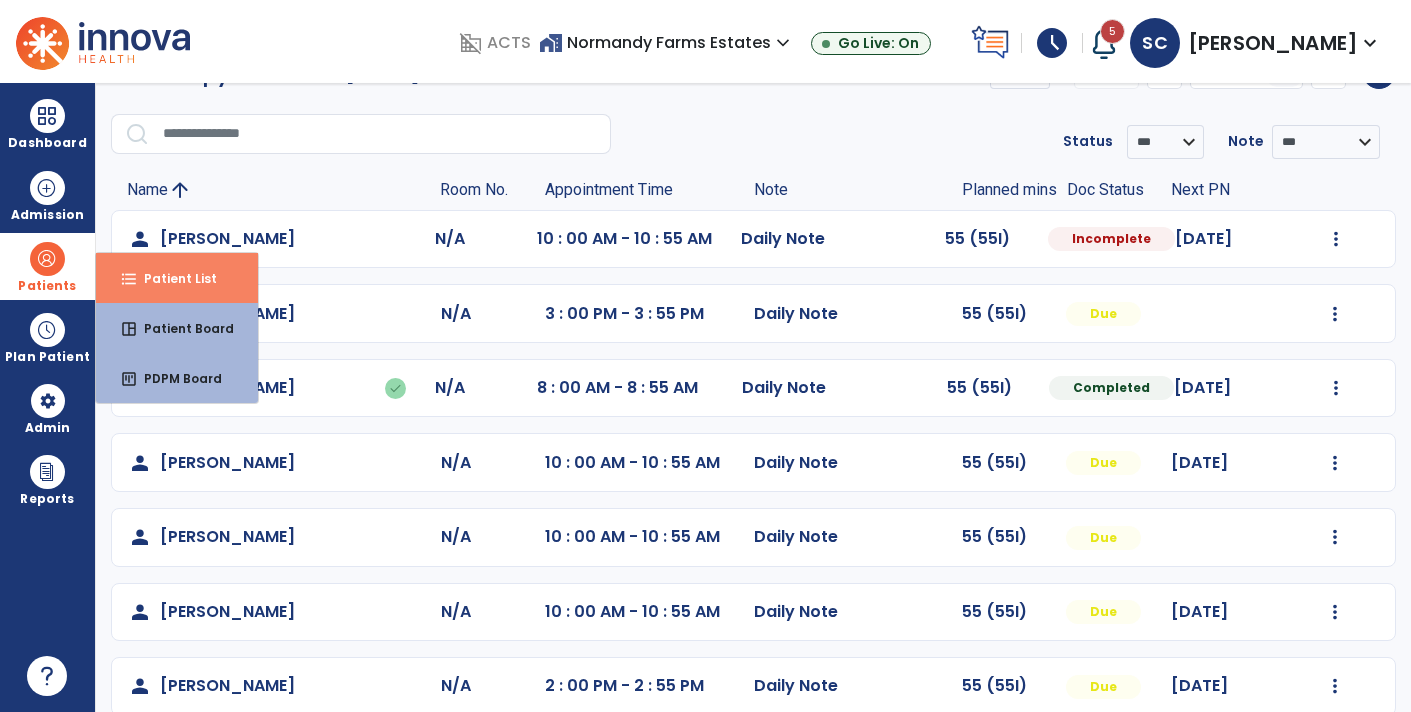 click on "format_list_bulleted  Patient List" at bounding box center (177, 278) 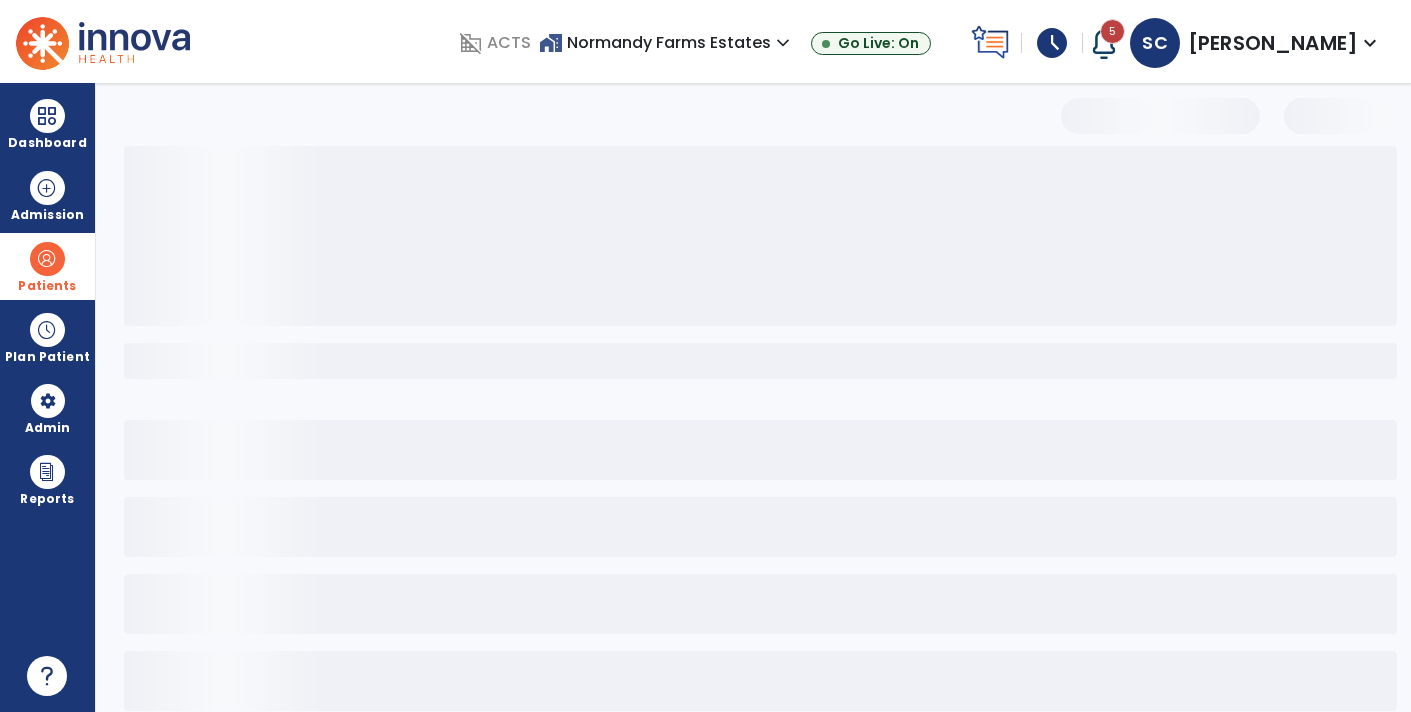 scroll, scrollTop: 30, scrollLeft: 0, axis: vertical 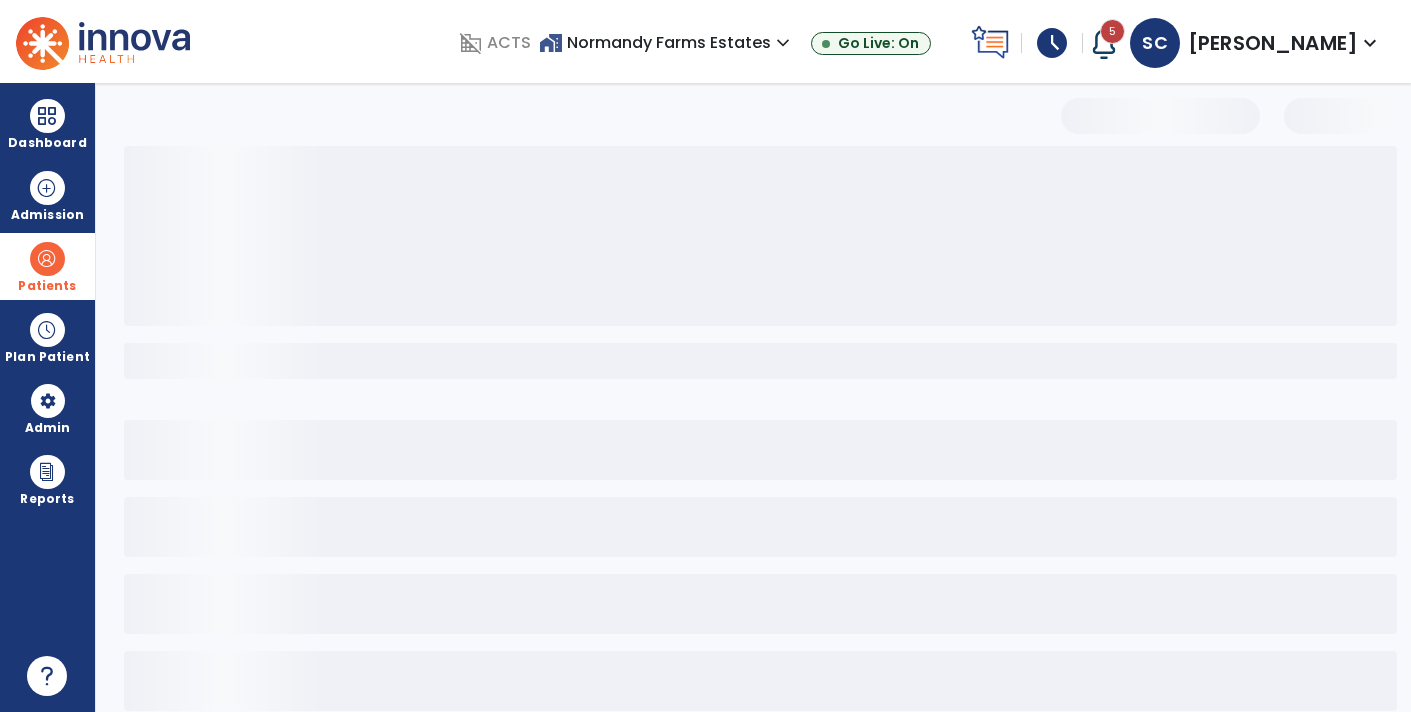 select on "***" 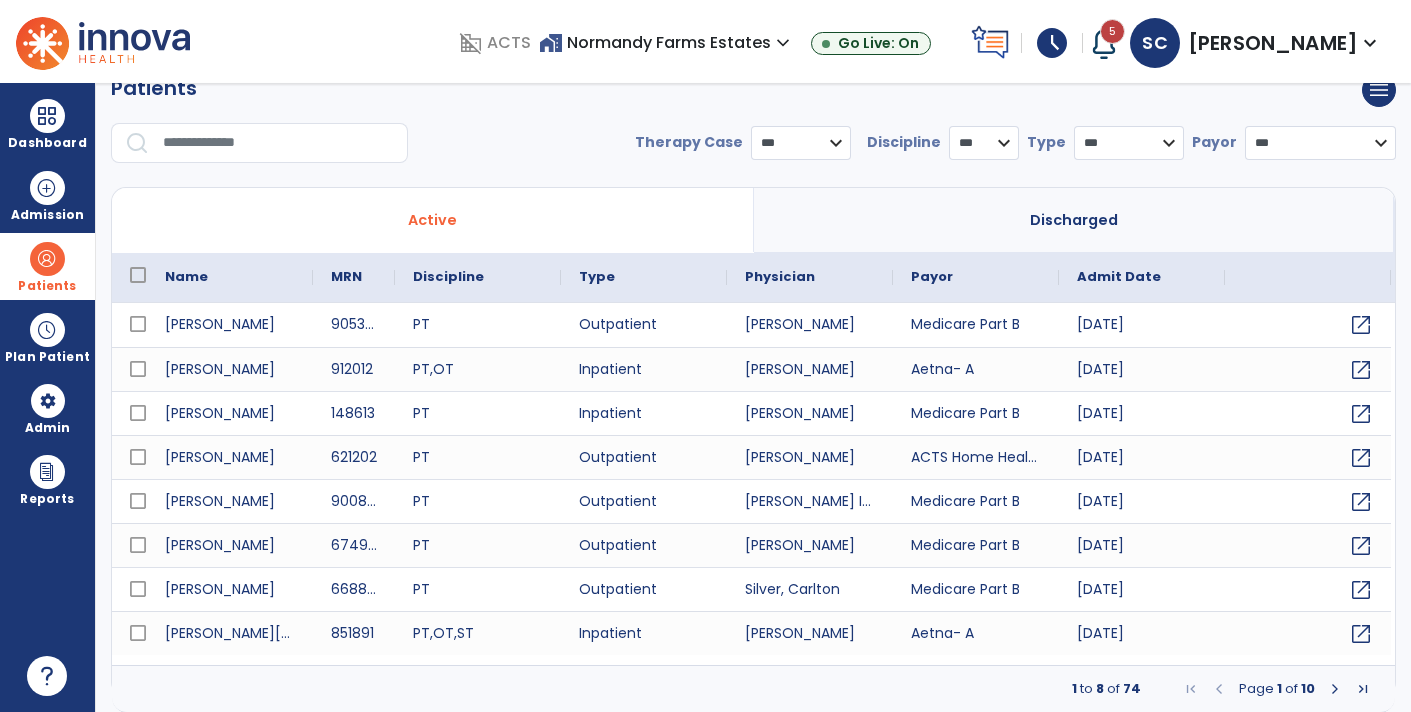 click at bounding box center [278, 143] 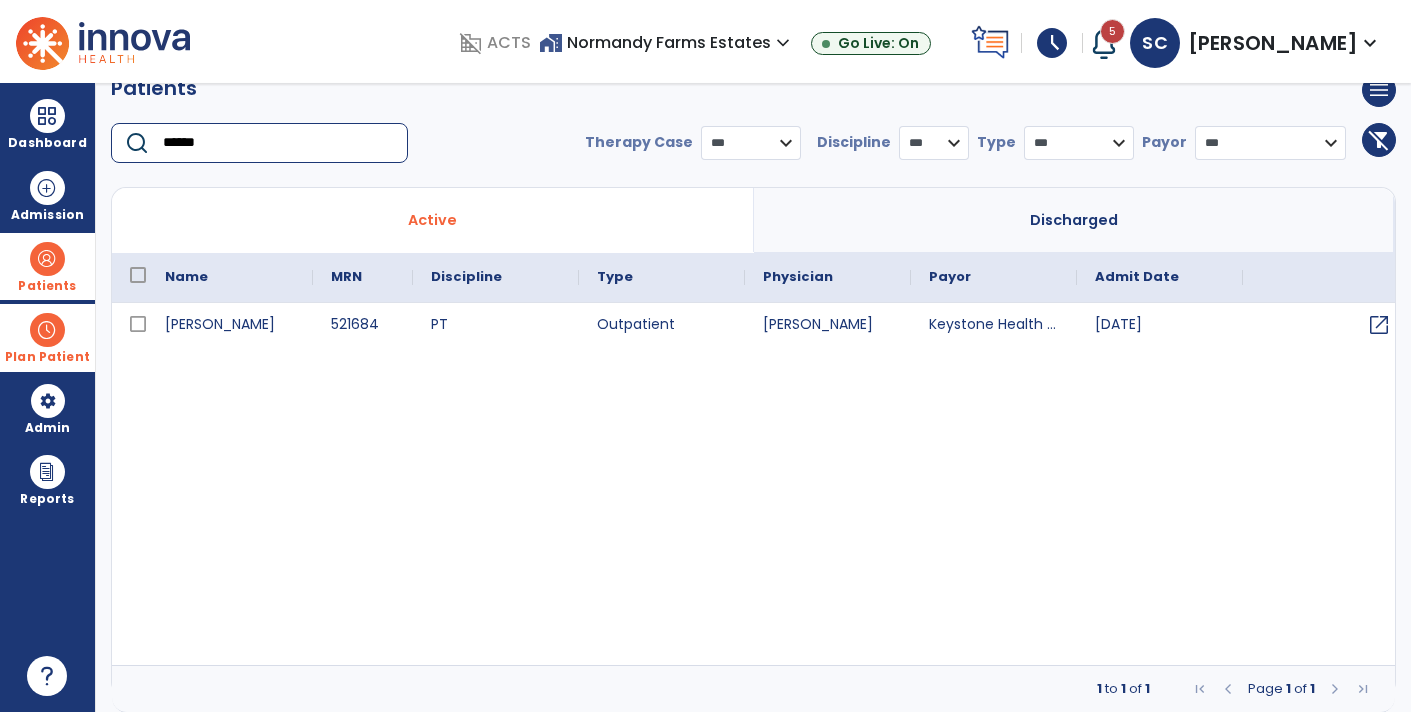 type on "******" 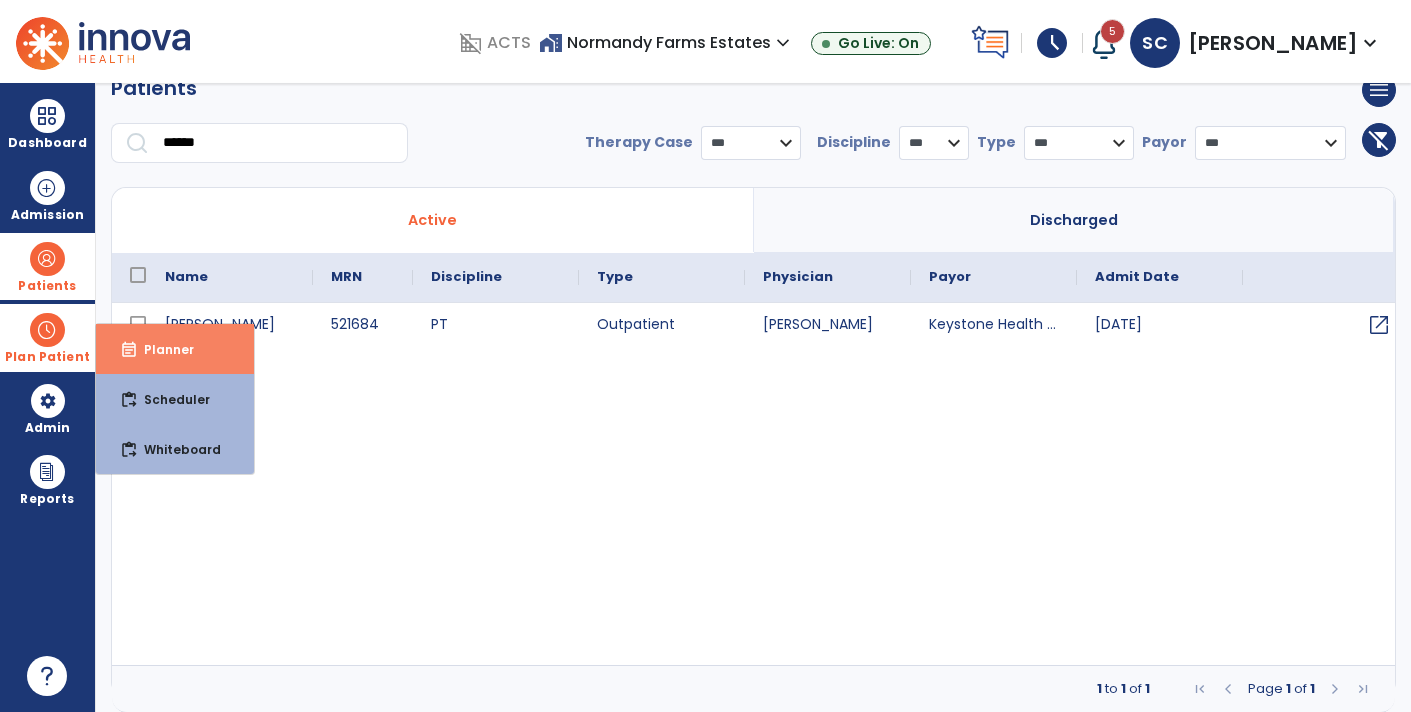 click on "Planner" at bounding box center (161, 349) 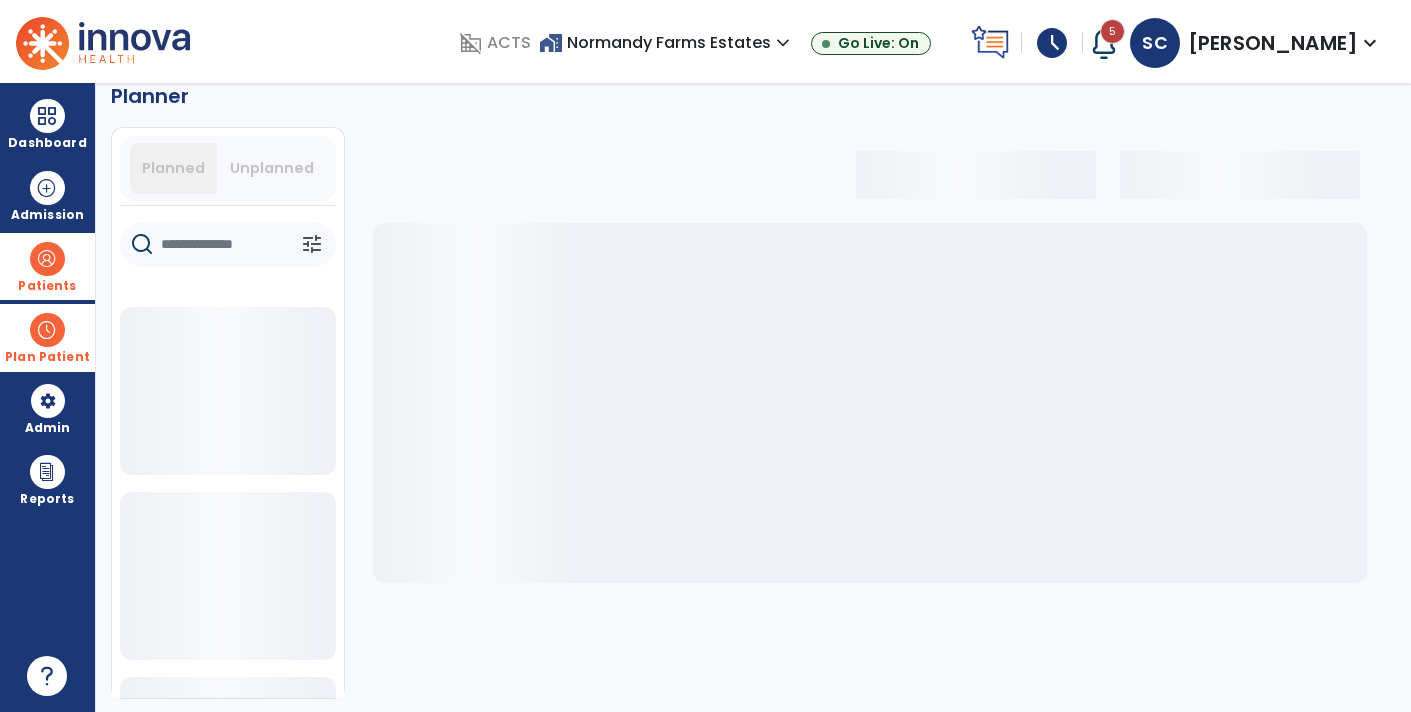 select on "***" 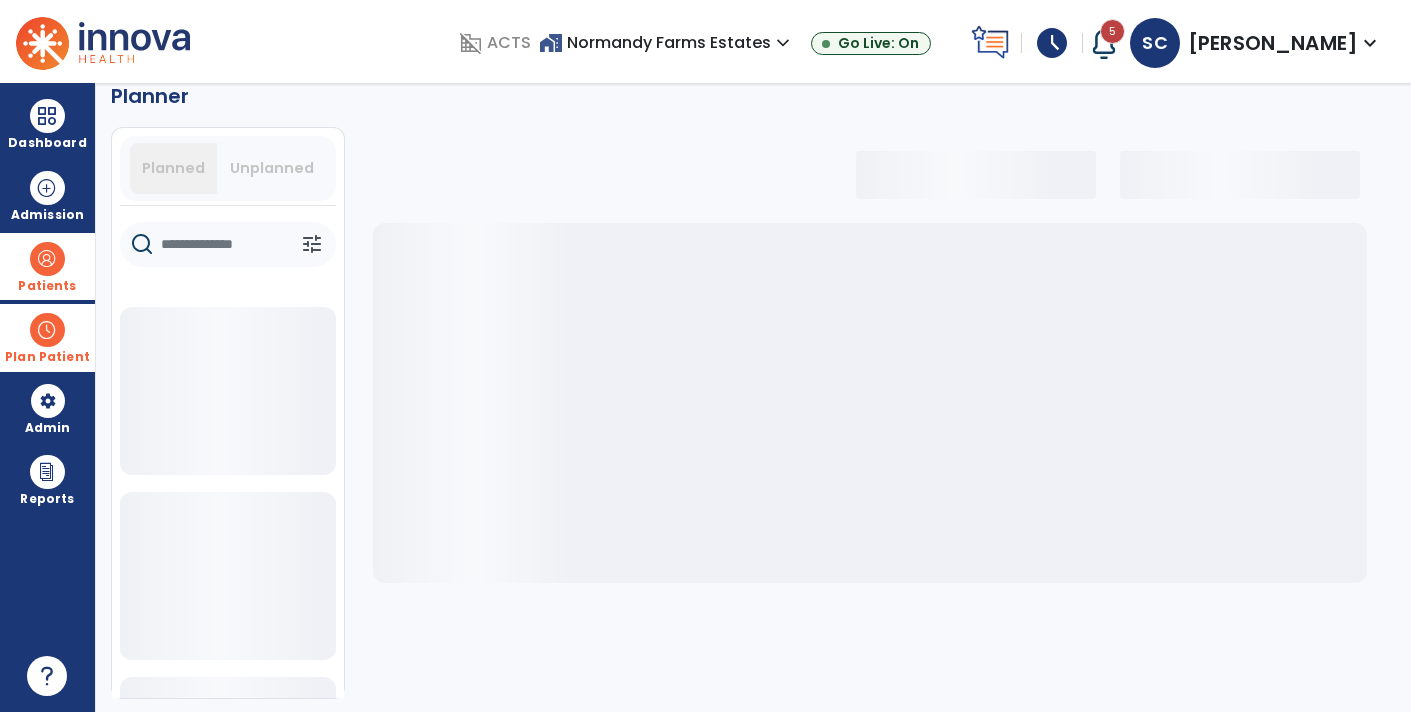 select on "***" 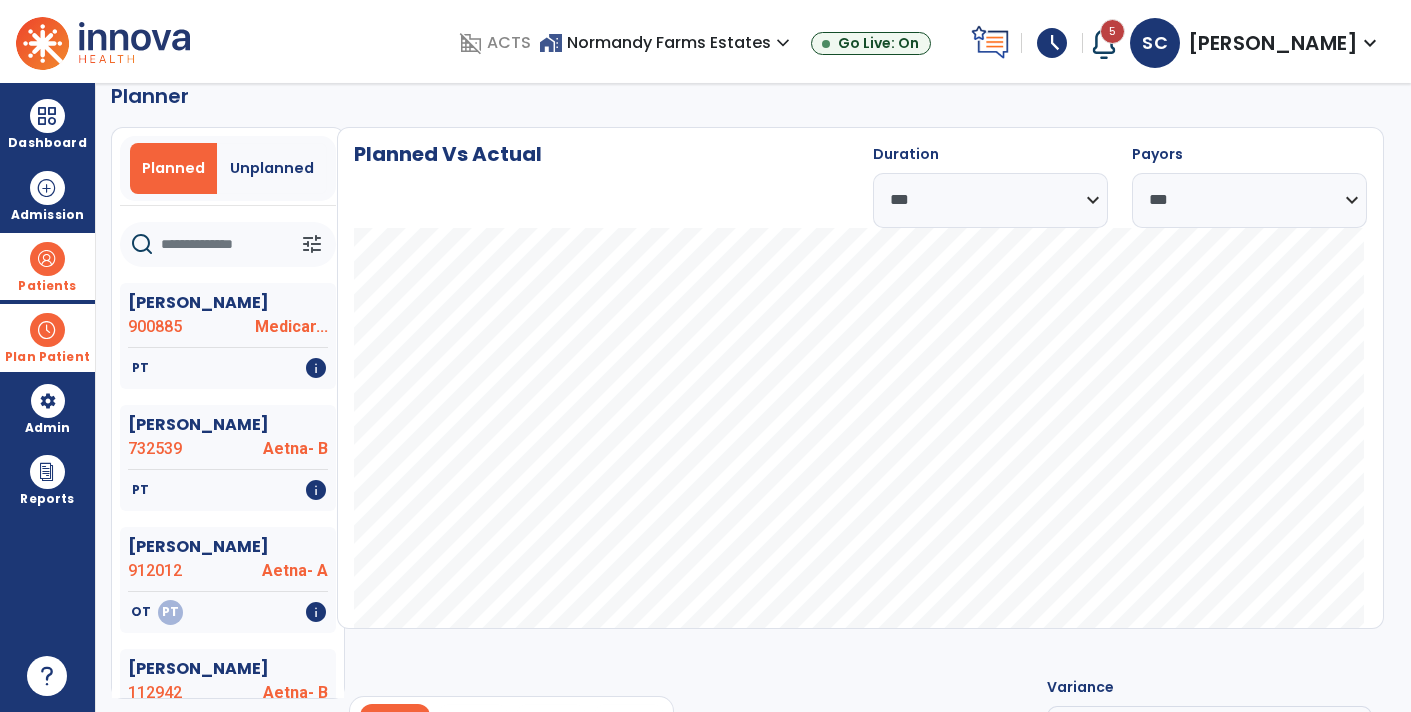 click 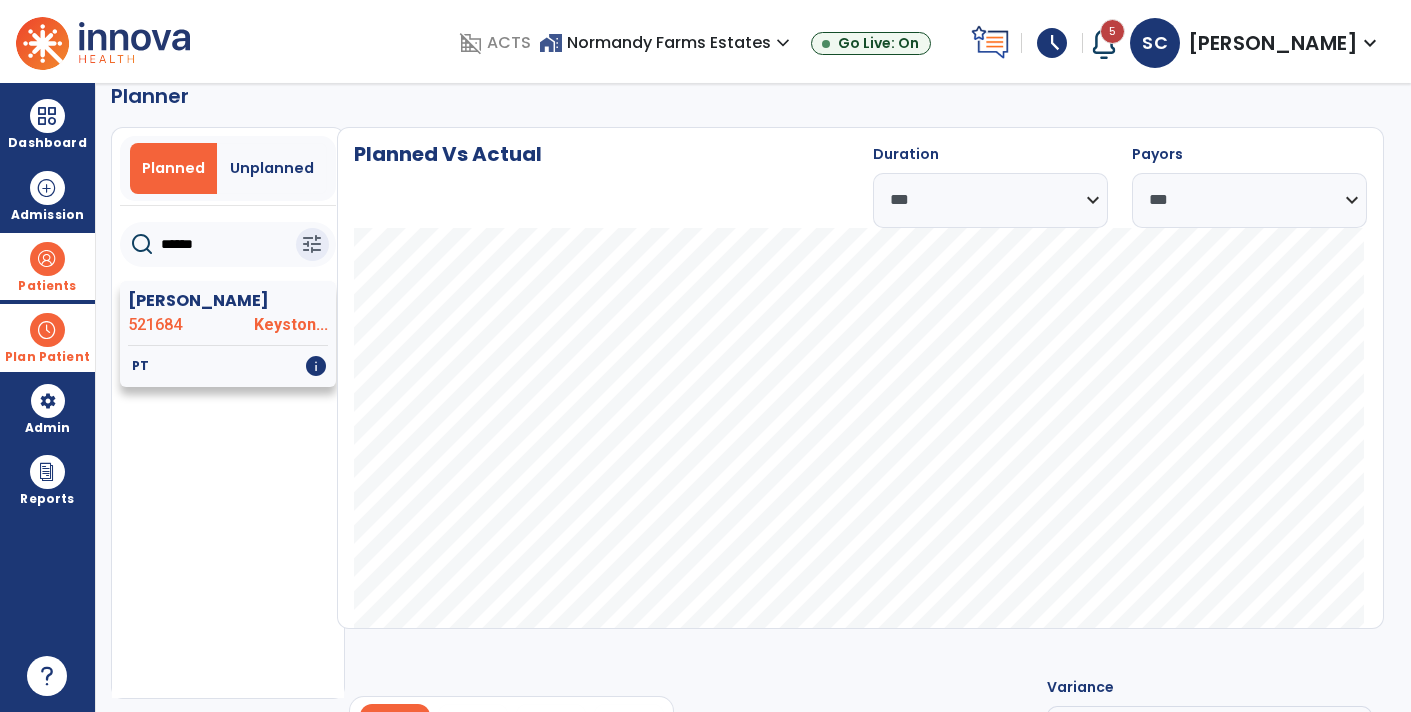 type on "******" 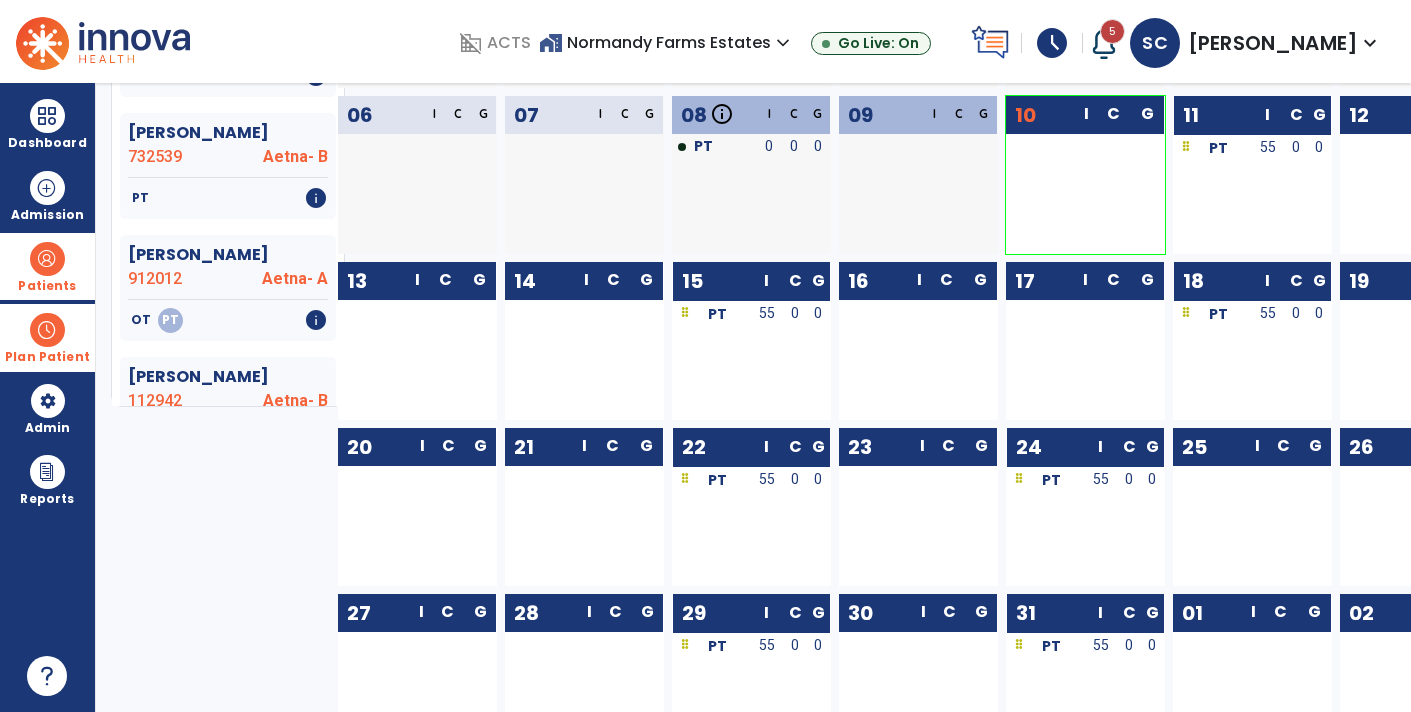 scroll, scrollTop: 320, scrollLeft: 0, axis: vertical 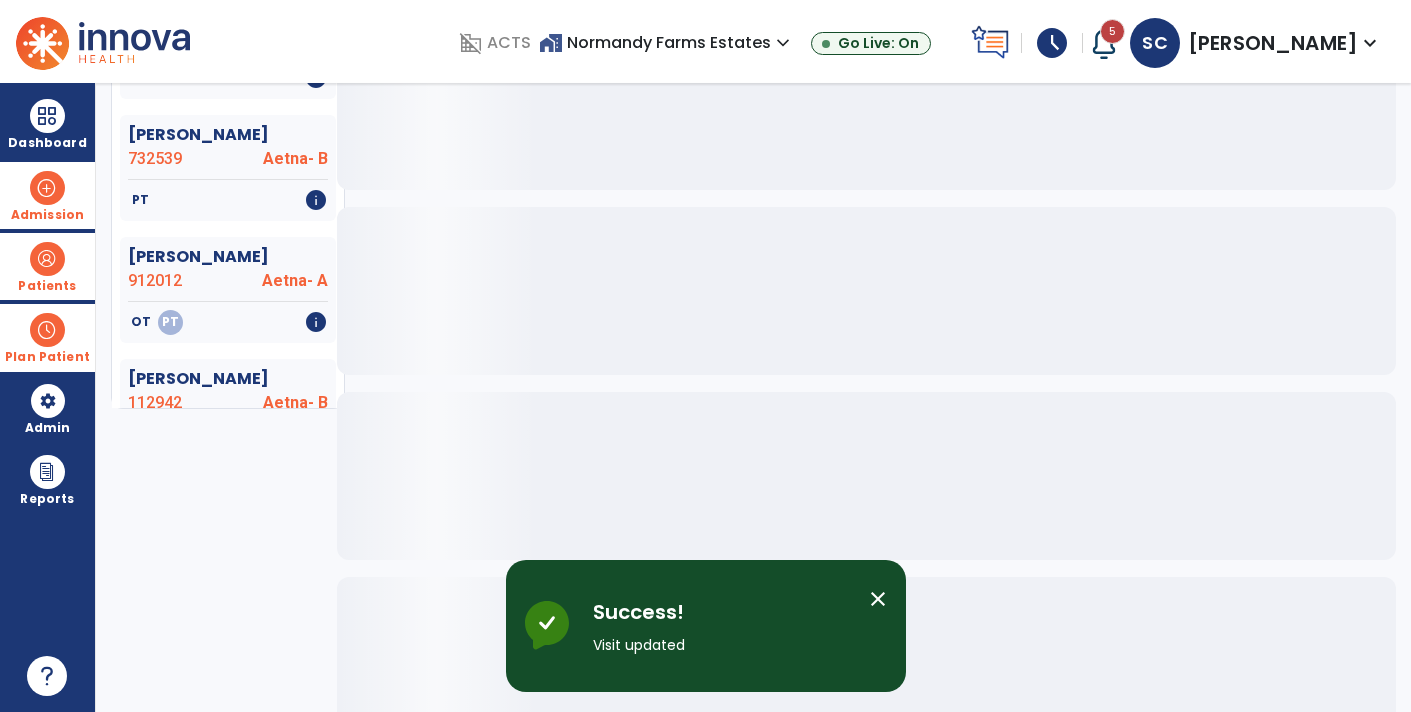 click on "Admission" at bounding box center (47, 195) 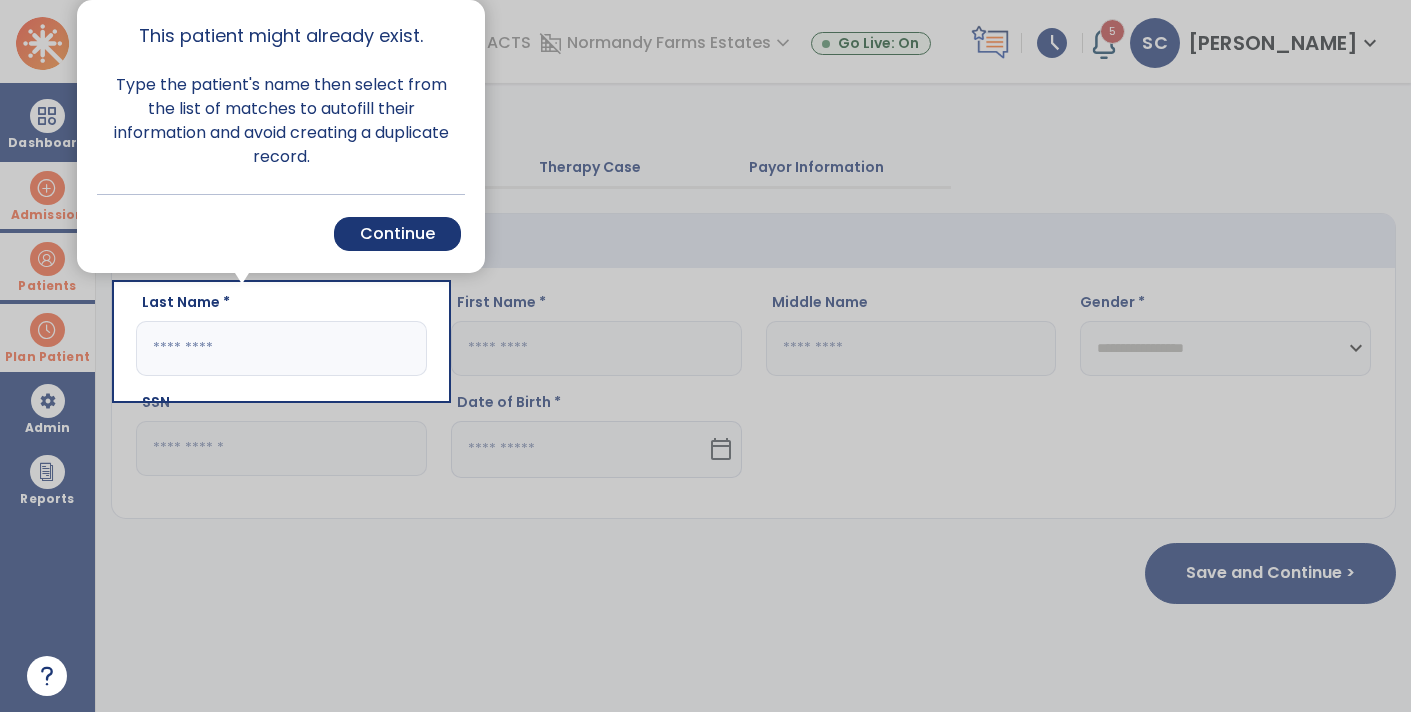 scroll, scrollTop: 0, scrollLeft: 0, axis: both 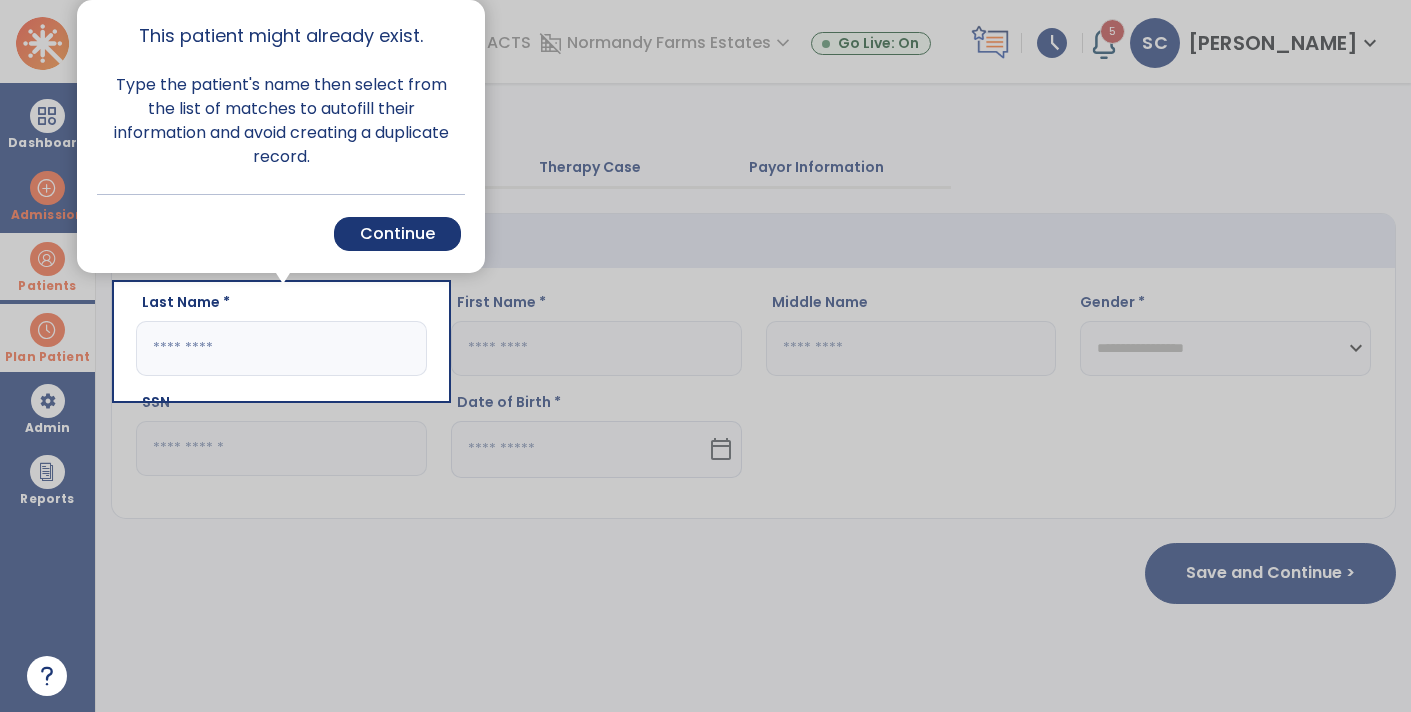click at bounding box center (58, 356) 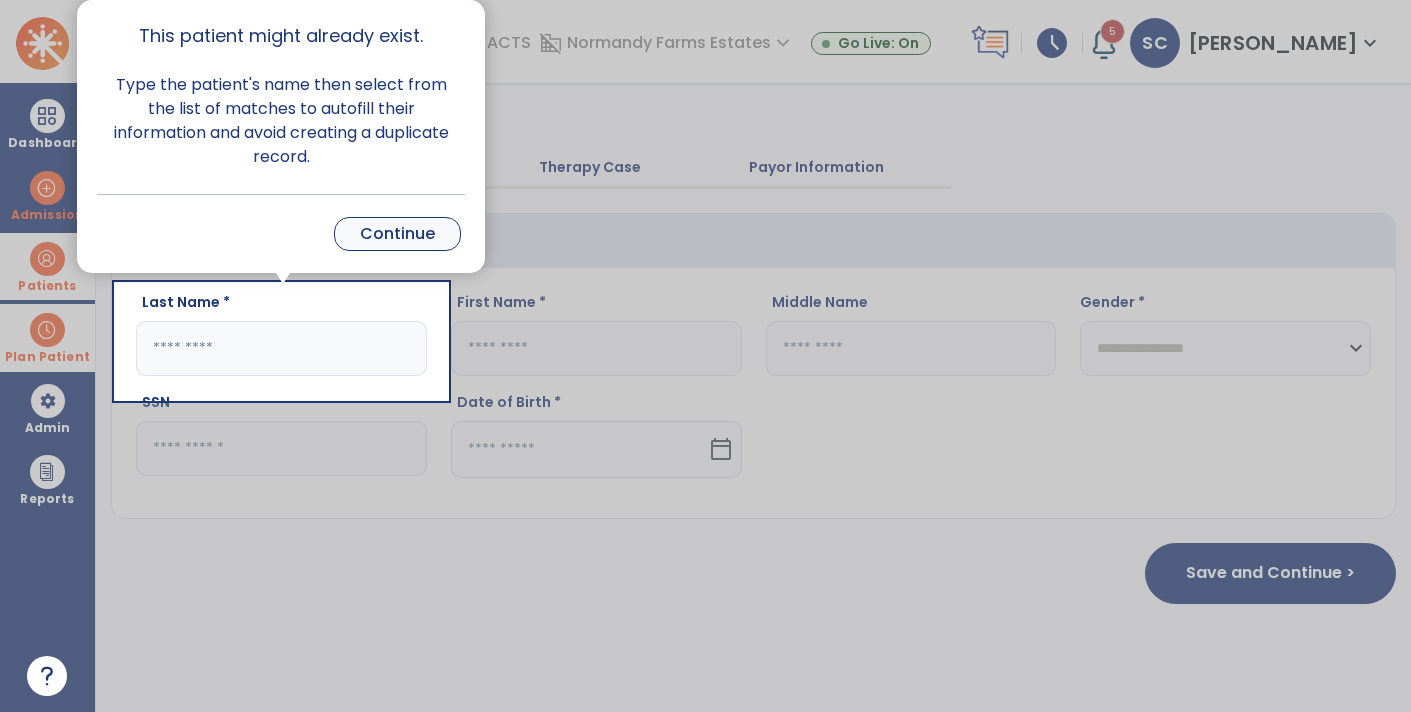 click on "Continue" at bounding box center [397, 234] 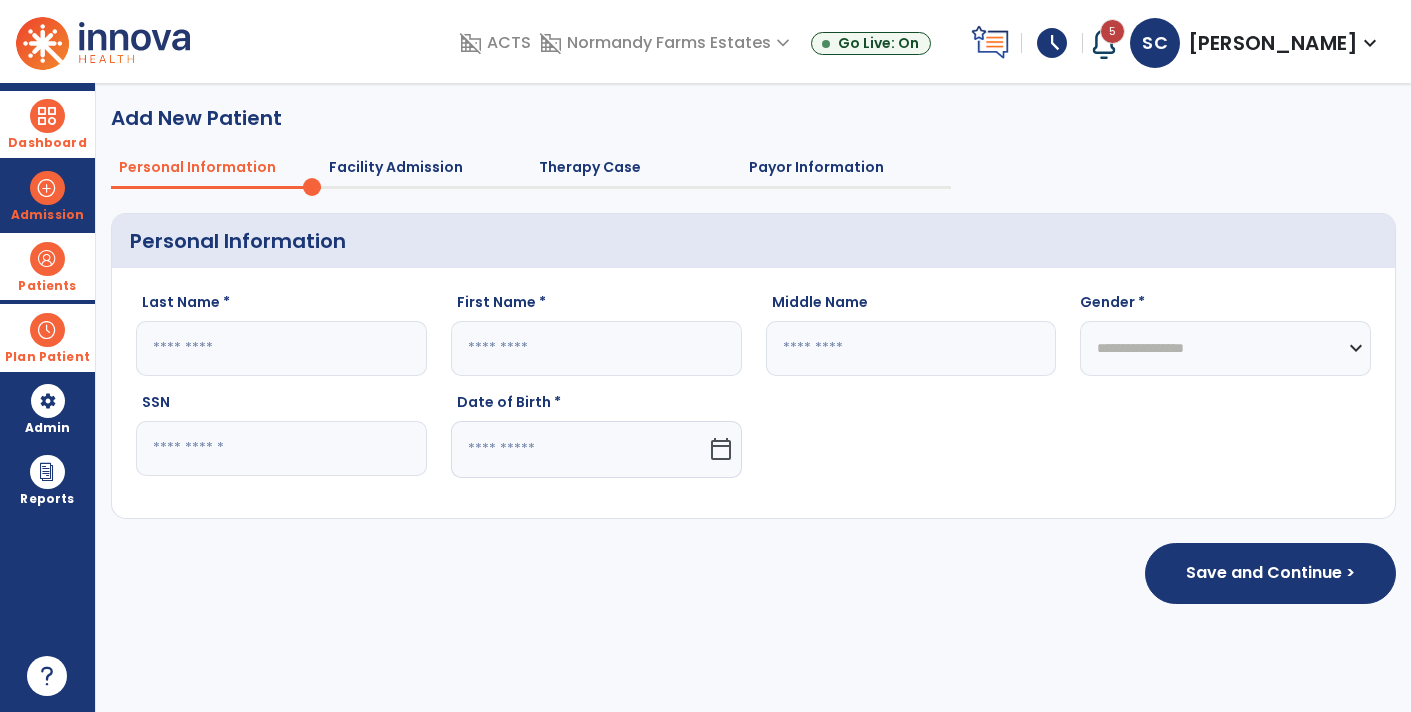 click at bounding box center [47, 116] 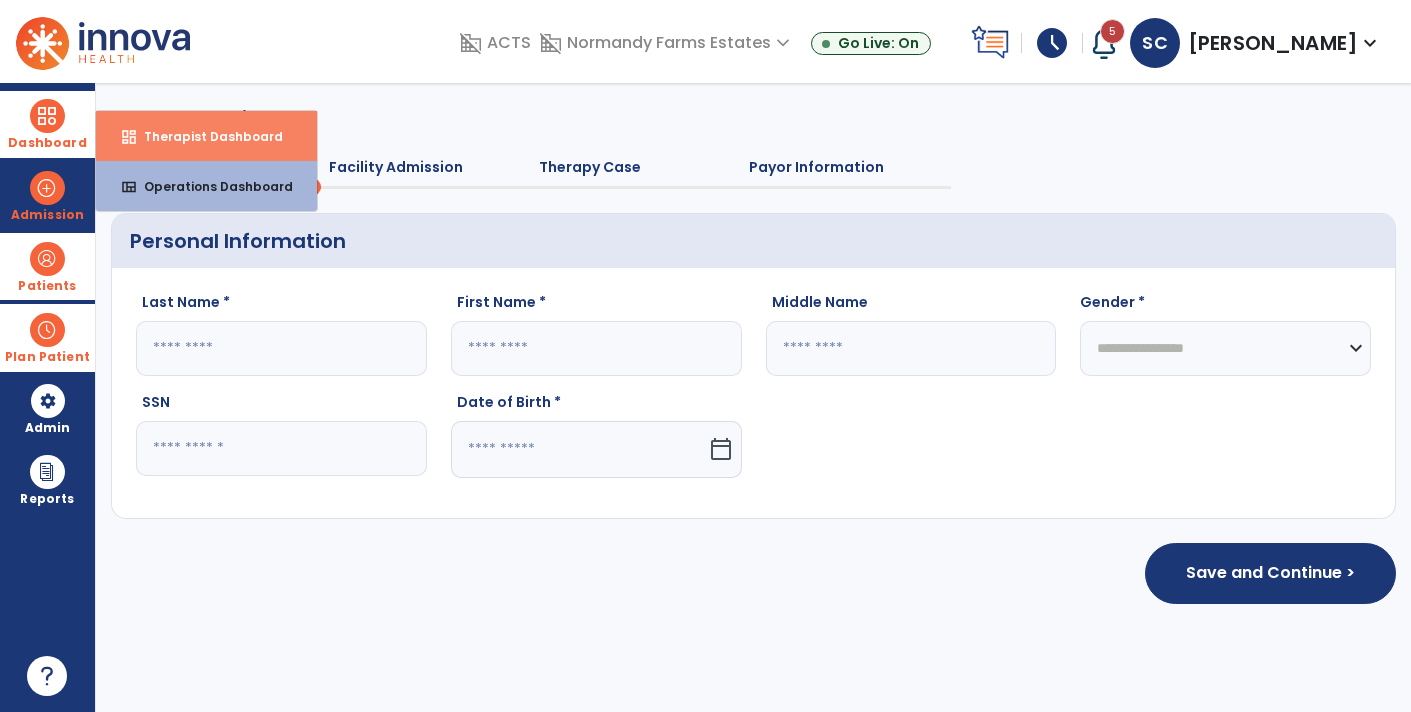 click on "Therapist Dashboard" at bounding box center (205, 136) 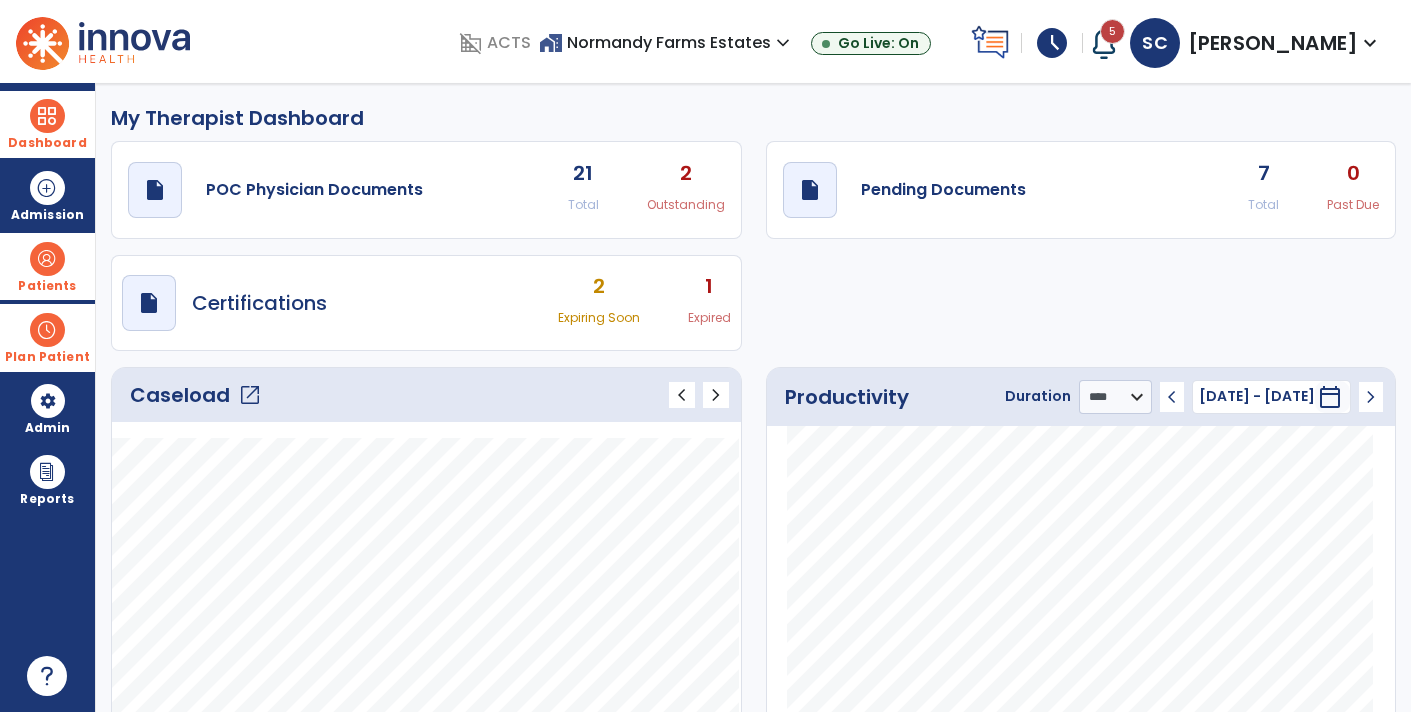 click on "open_in_new" 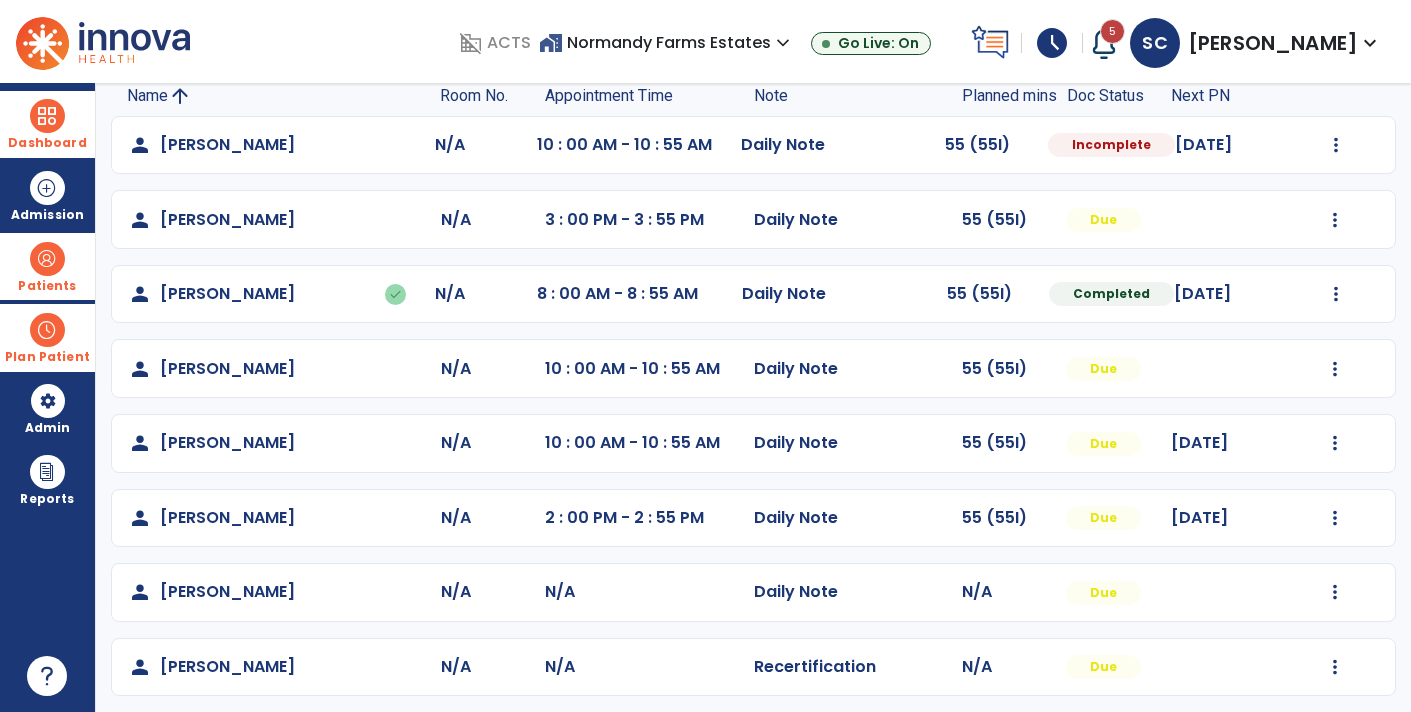 scroll, scrollTop: 146, scrollLeft: 0, axis: vertical 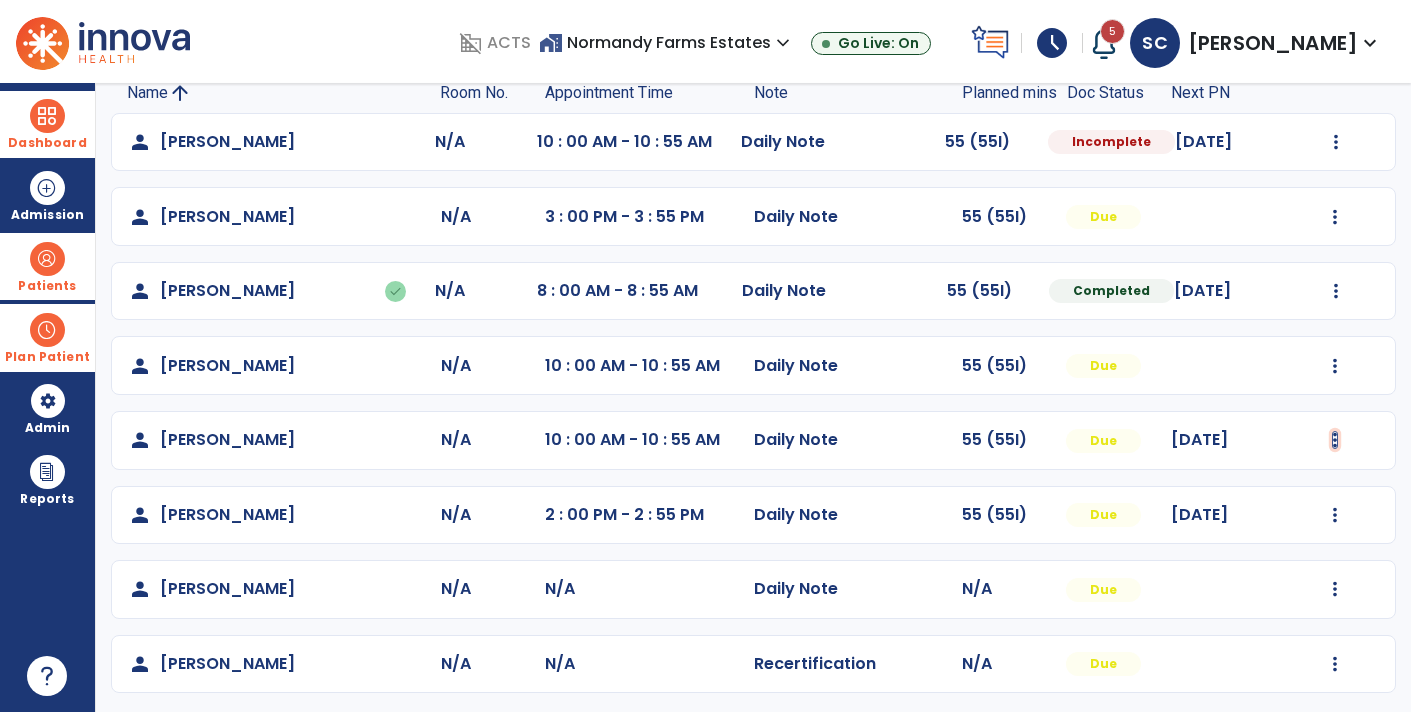 click at bounding box center (1336, 142) 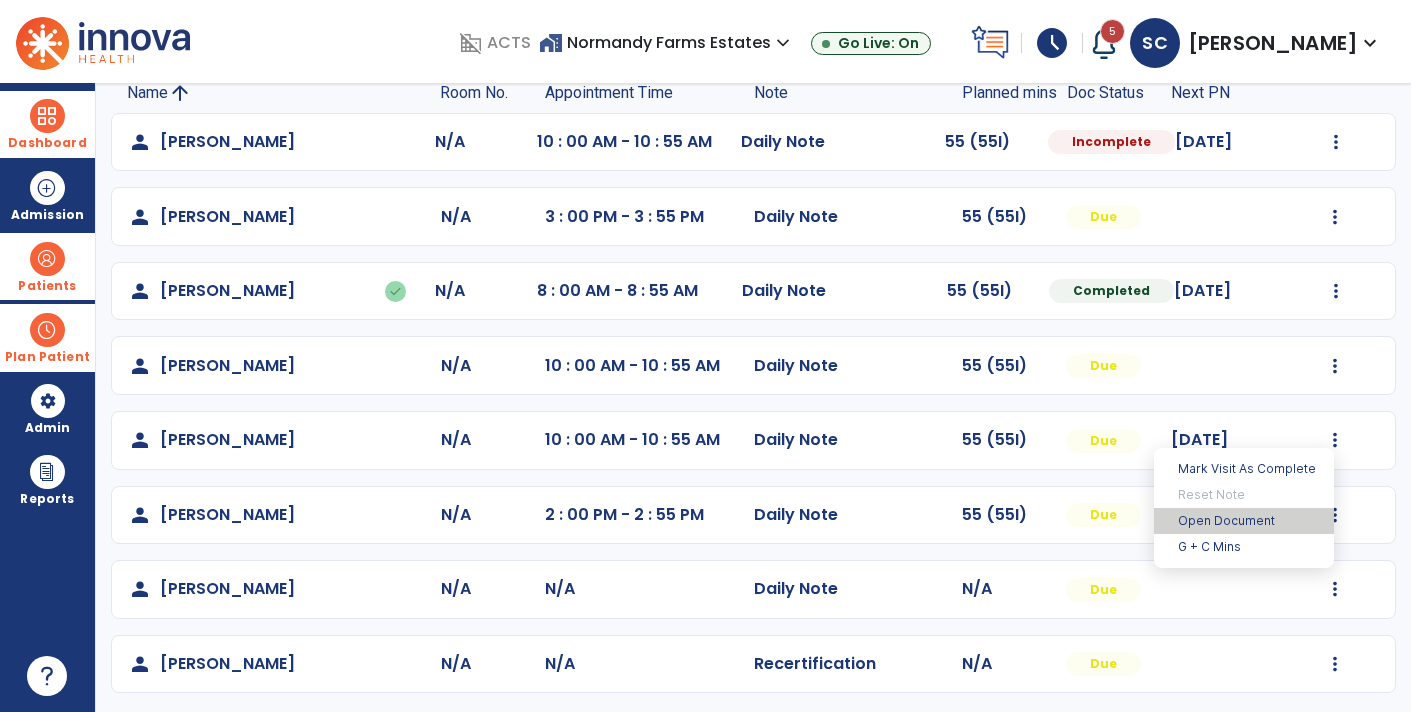 click on "Open Document" at bounding box center (1244, 521) 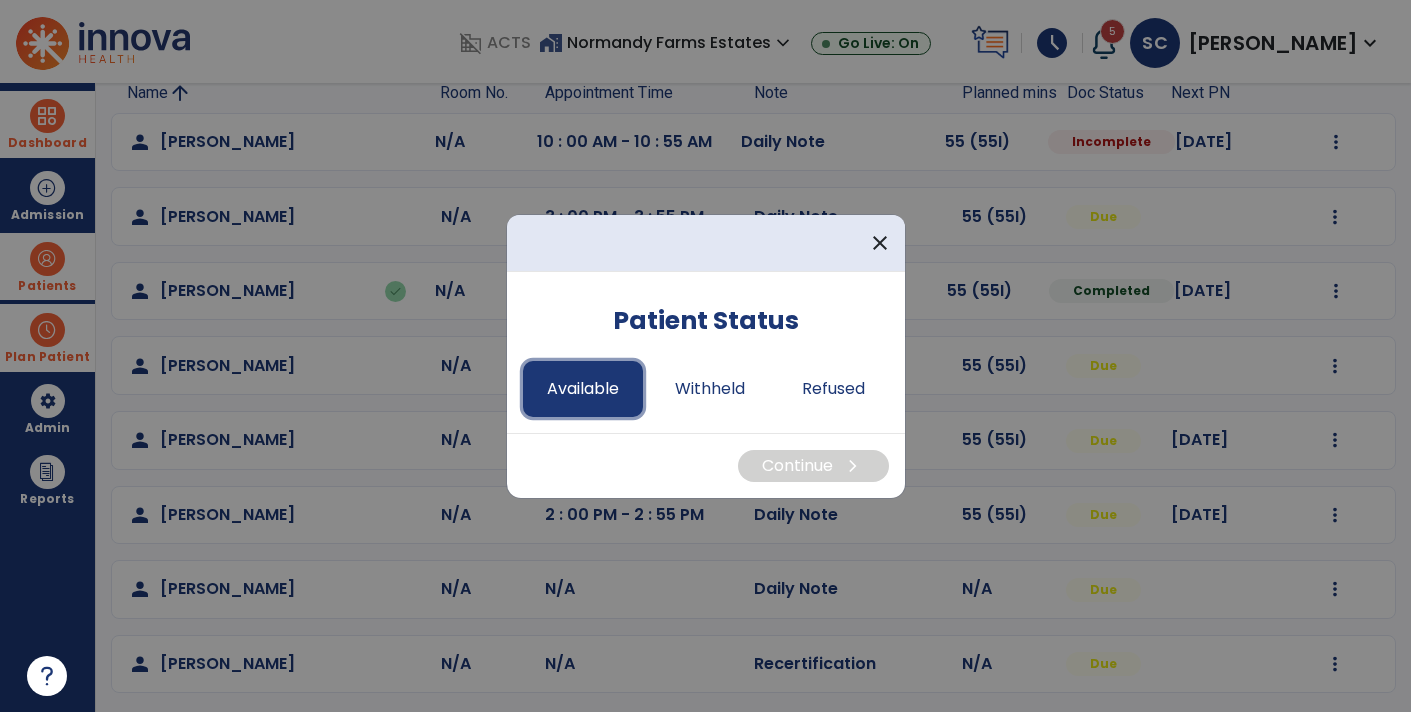 click on "Available" at bounding box center (583, 389) 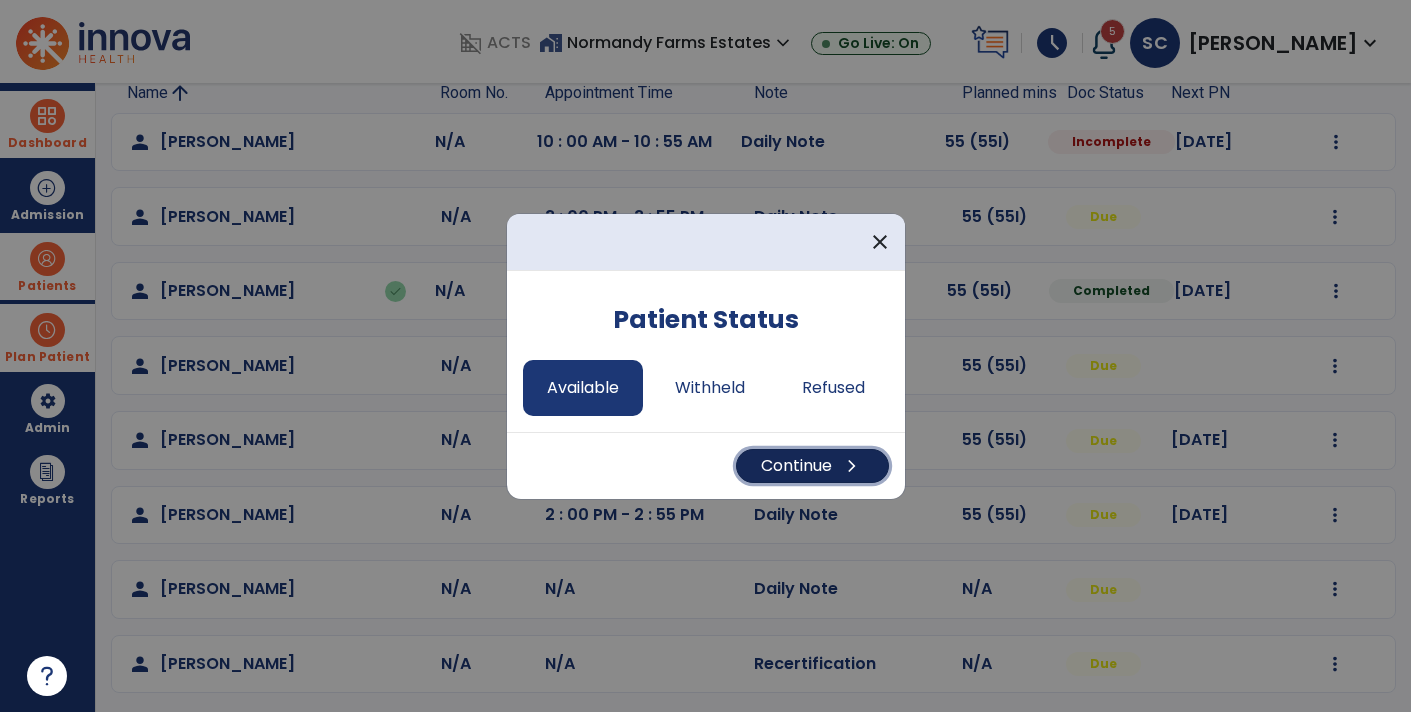 click on "chevron_right" at bounding box center (852, 466) 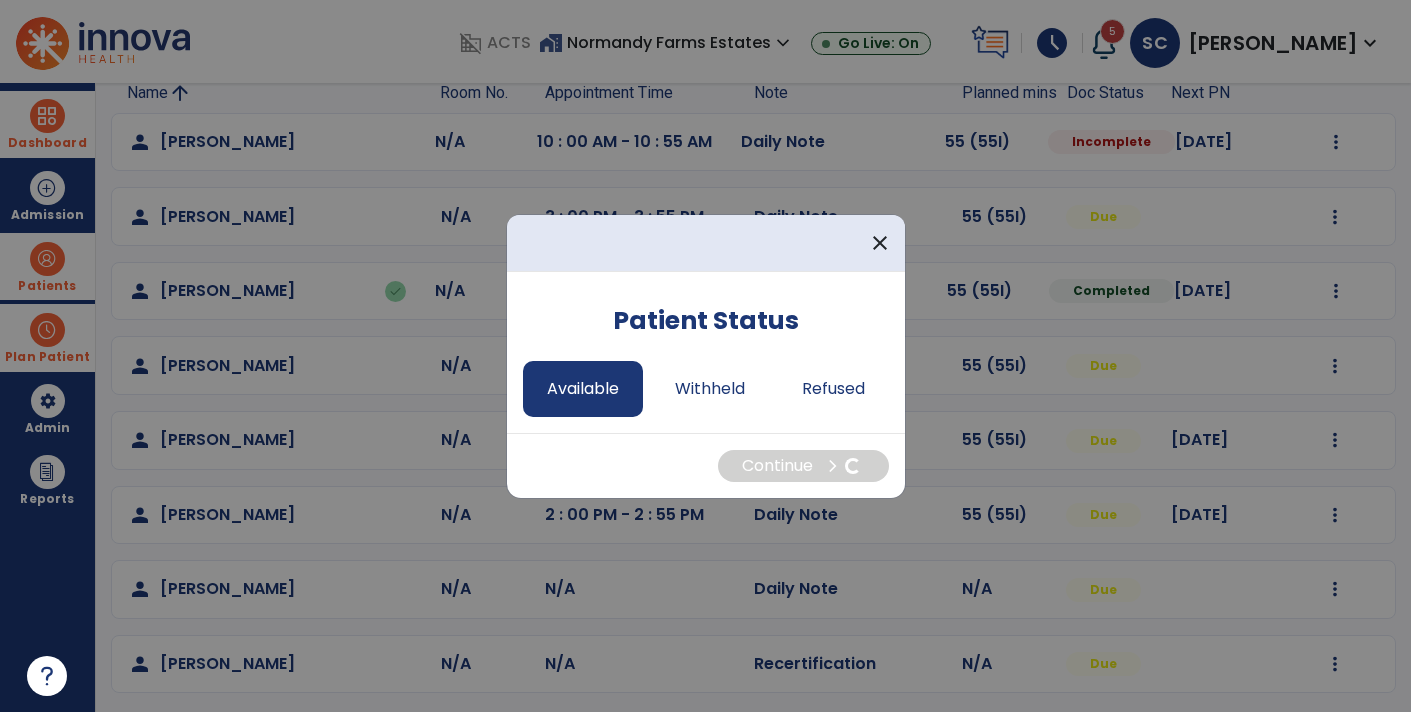 select on "*" 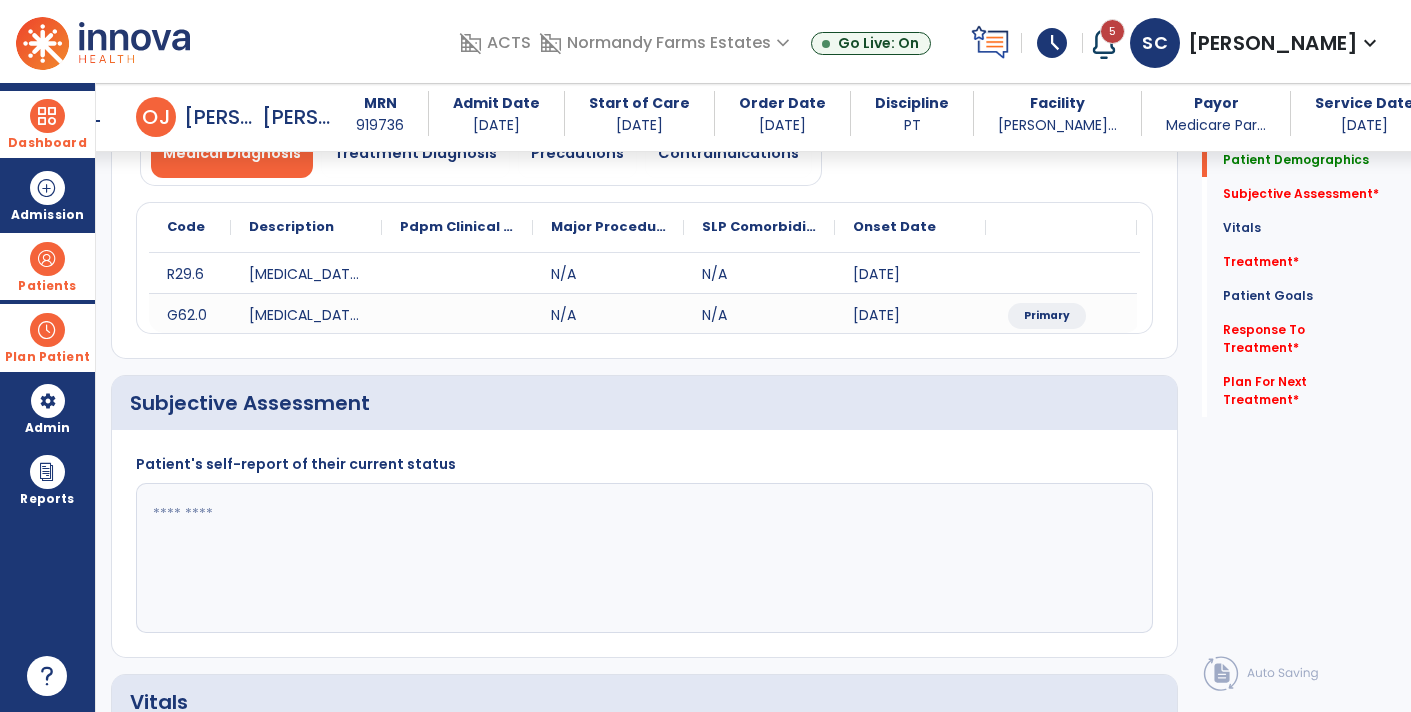 scroll, scrollTop: 194, scrollLeft: 0, axis: vertical 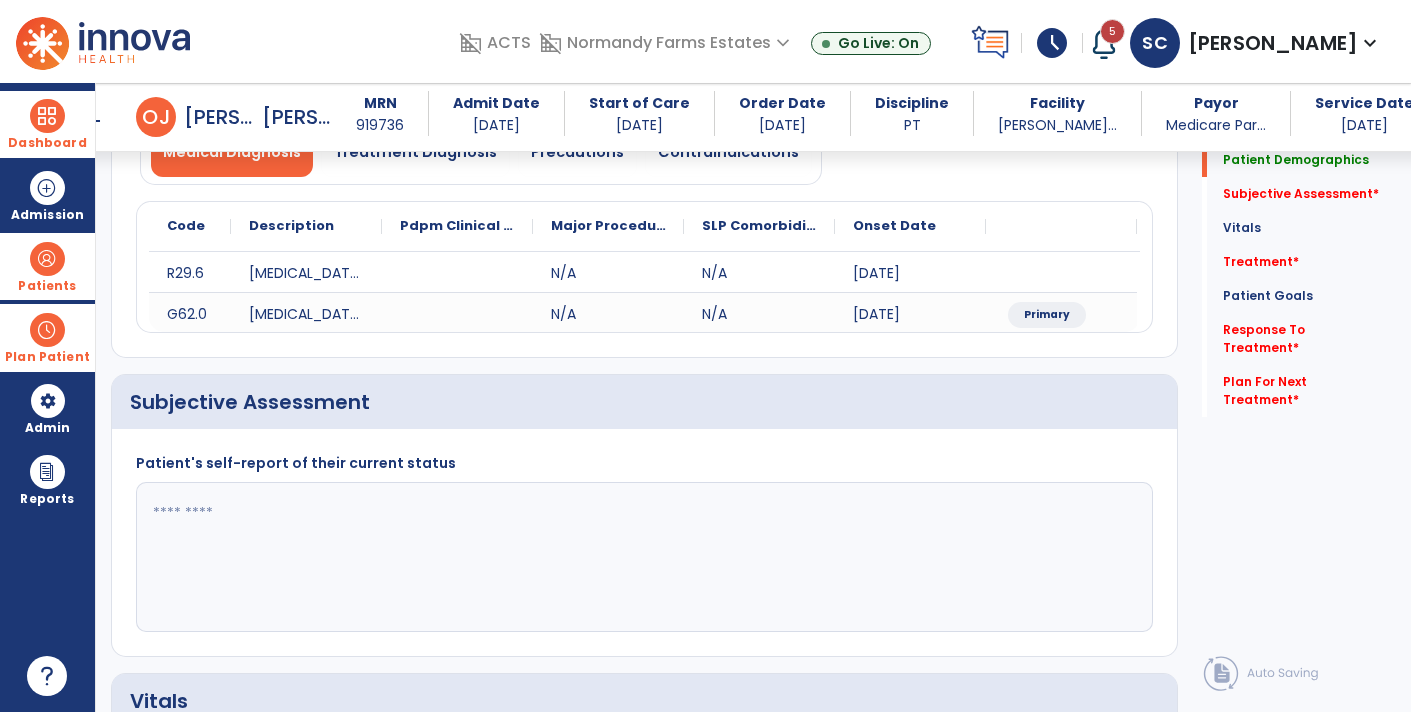 click 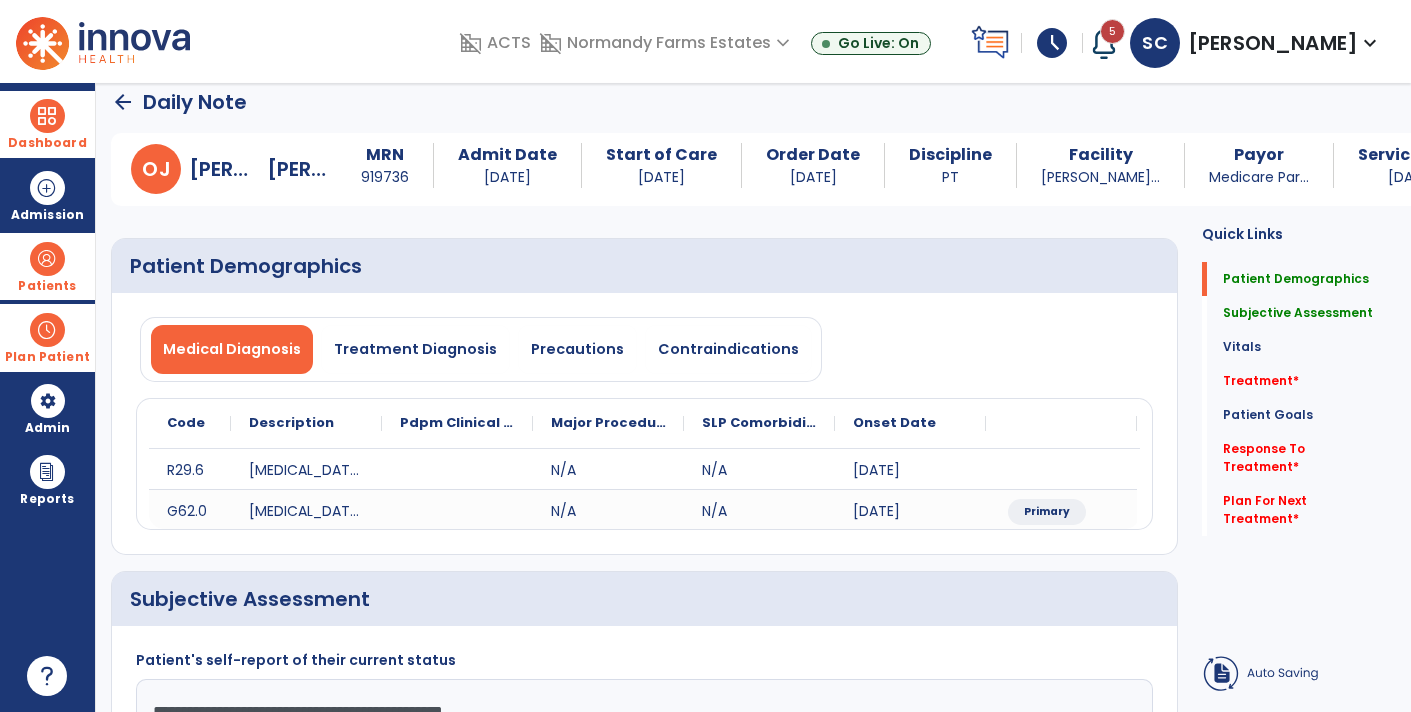 scroll, scrollTop: 8, scrollLeft: 0, axis: vertical 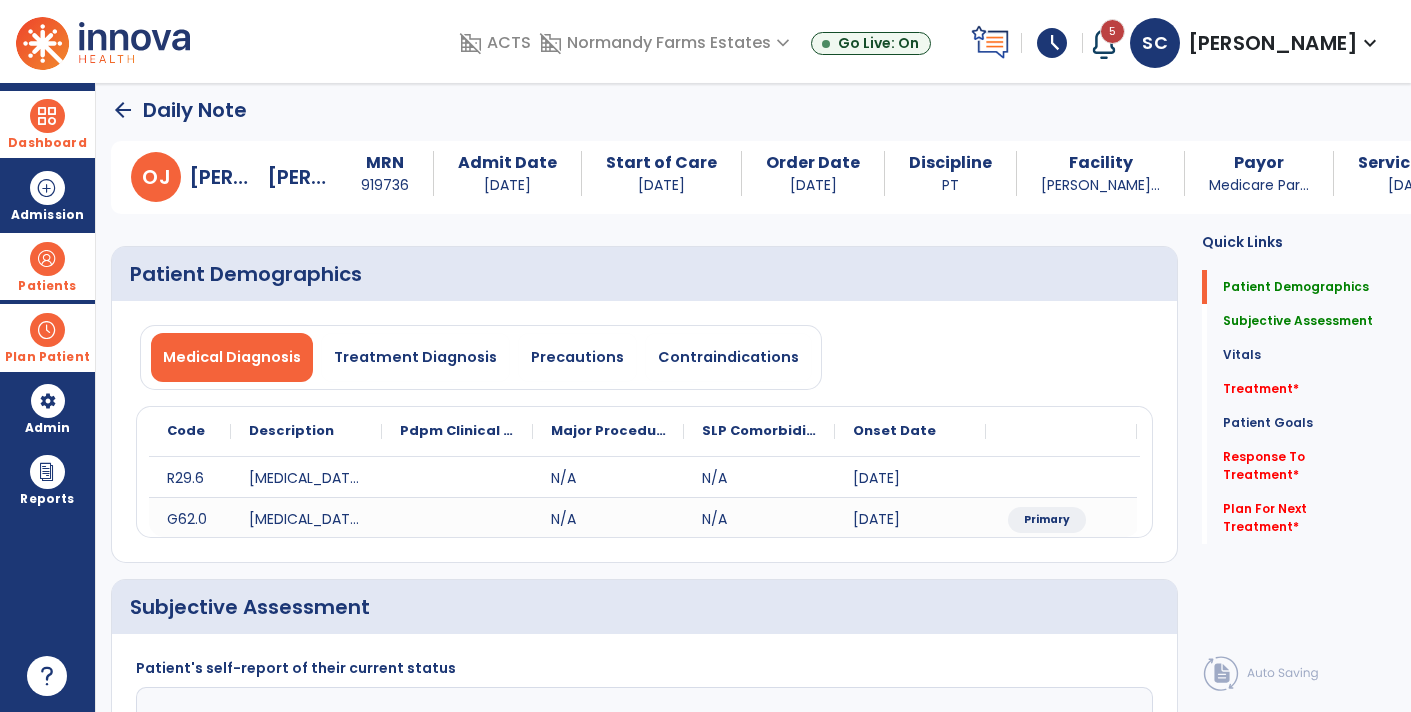 type on "**********" 